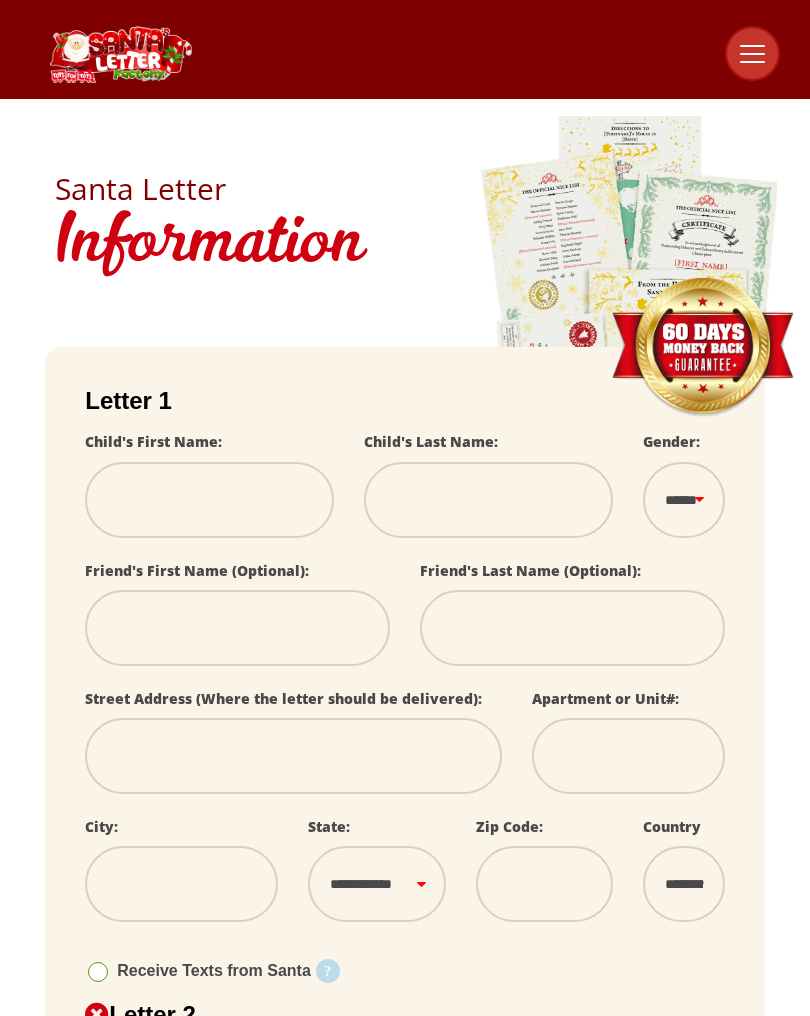 scroll, scrollTop: 0, scrollLeft: 0, axis: both 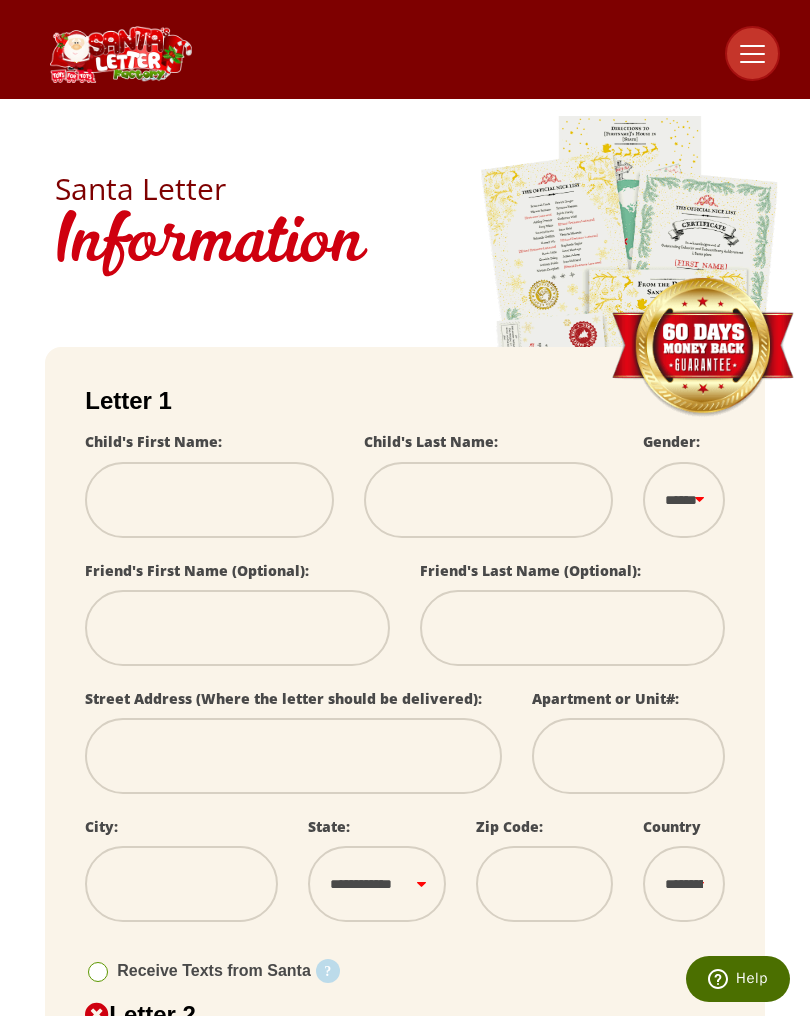 click at bounding box center (209, 500) 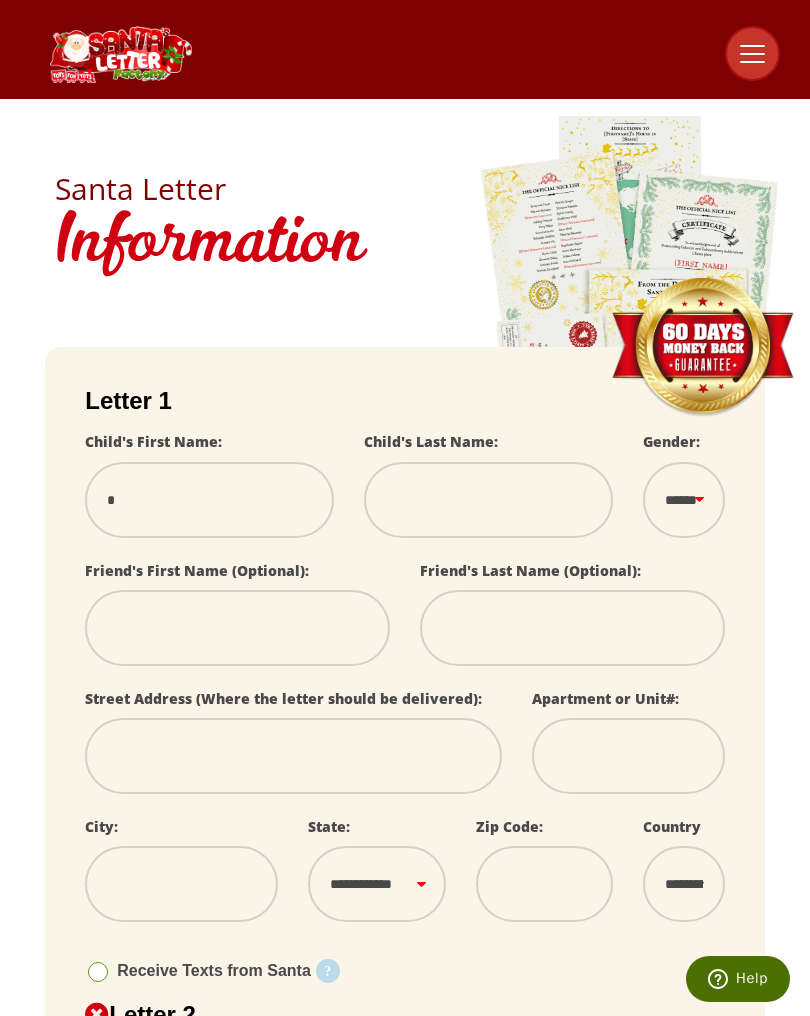 select 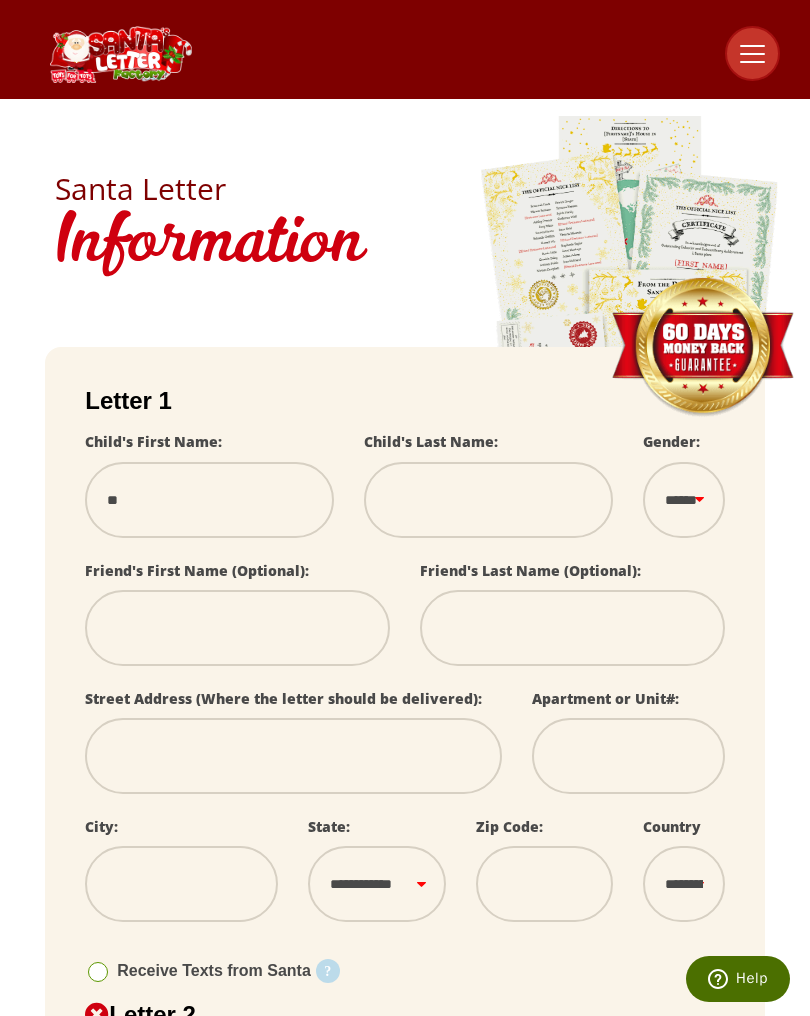 select 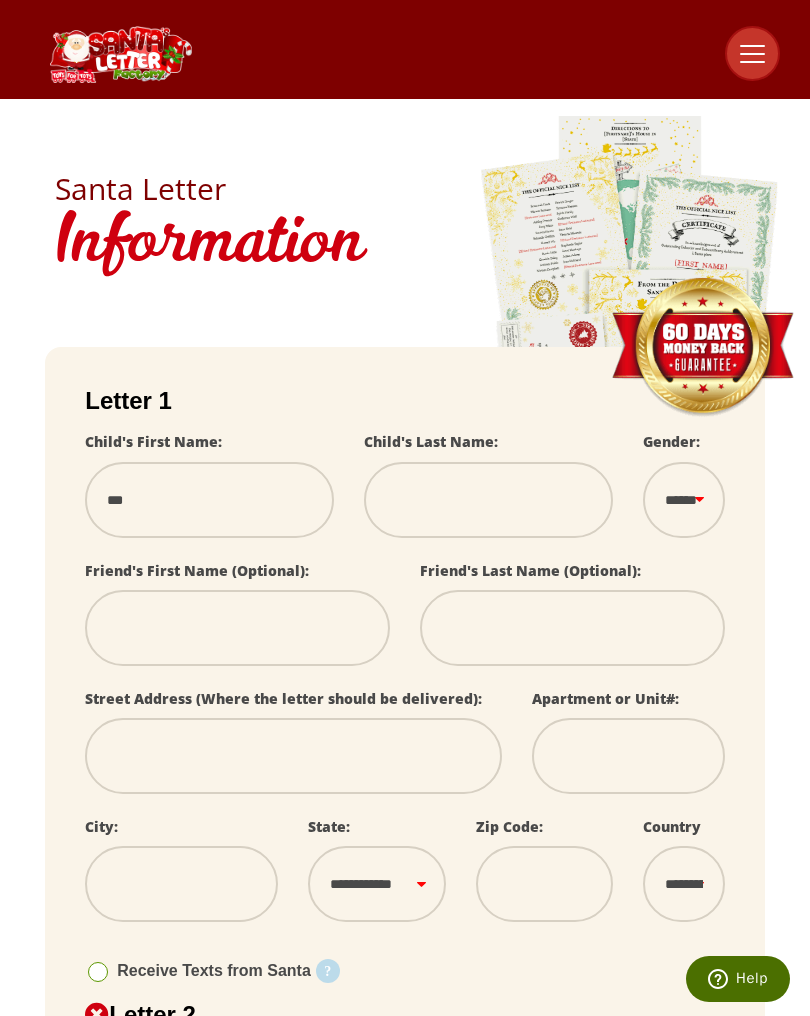 select 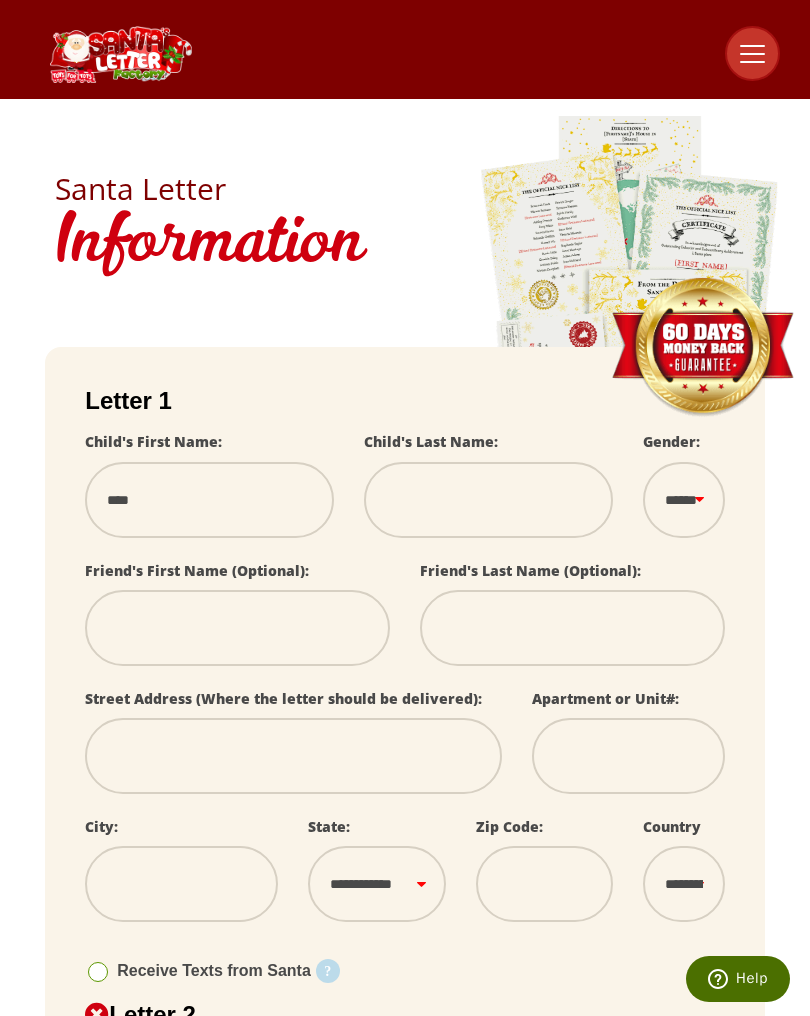 select 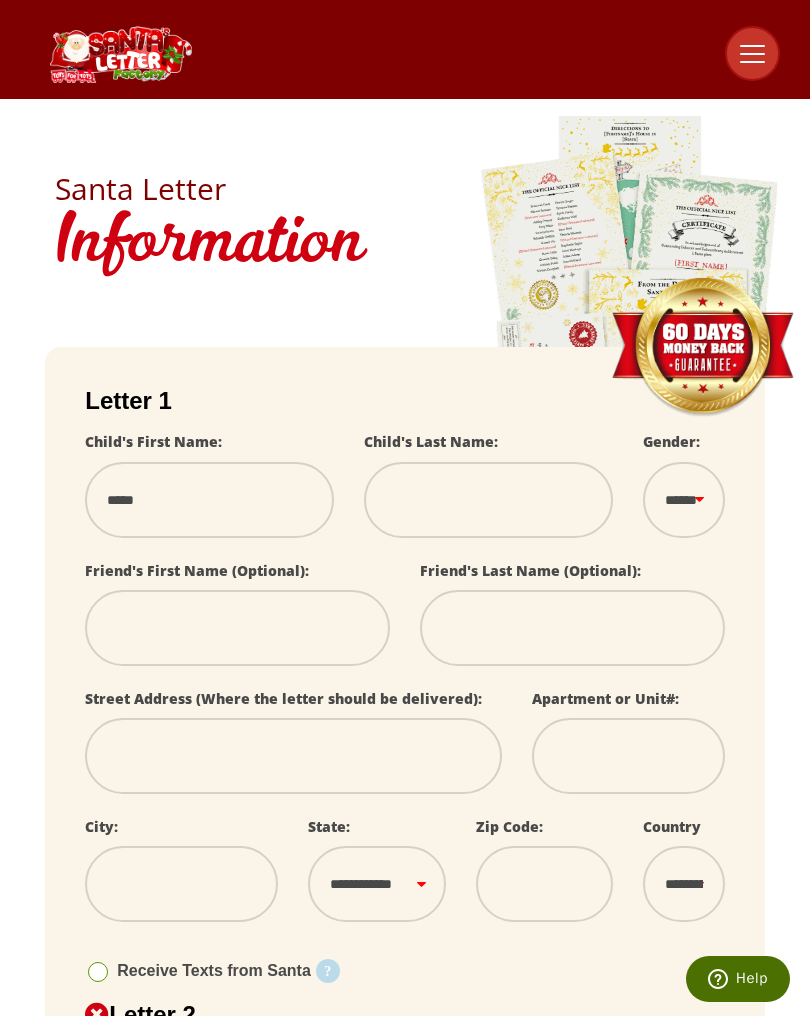 select 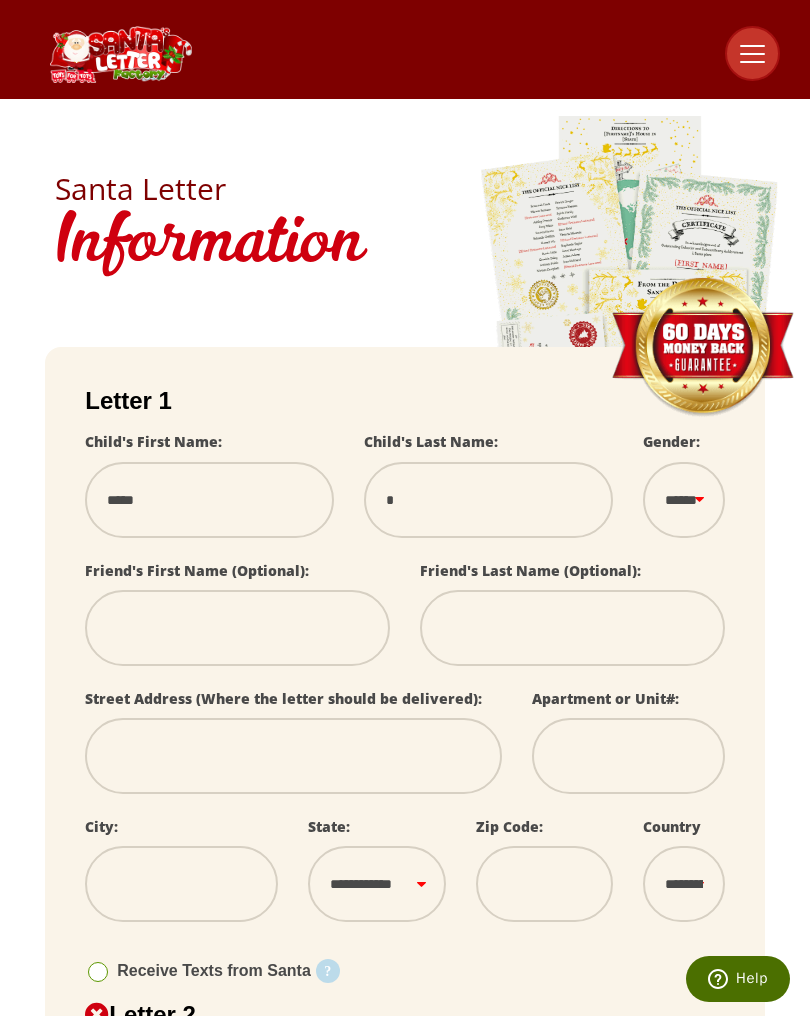 type on "**" 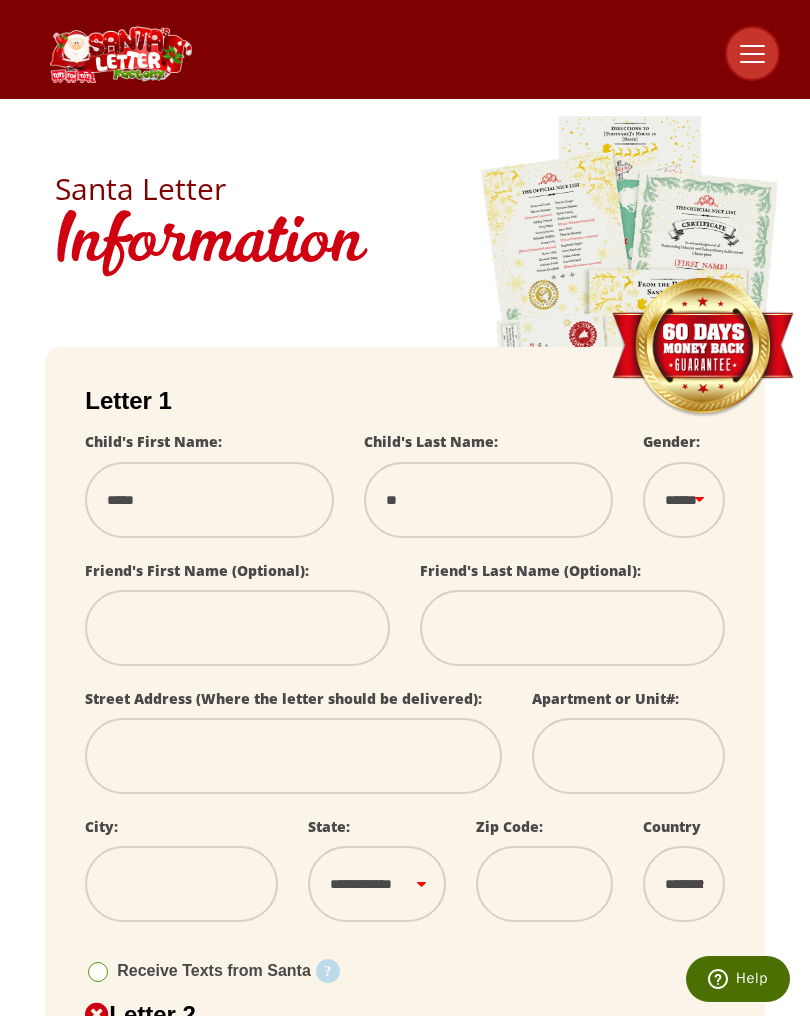 select 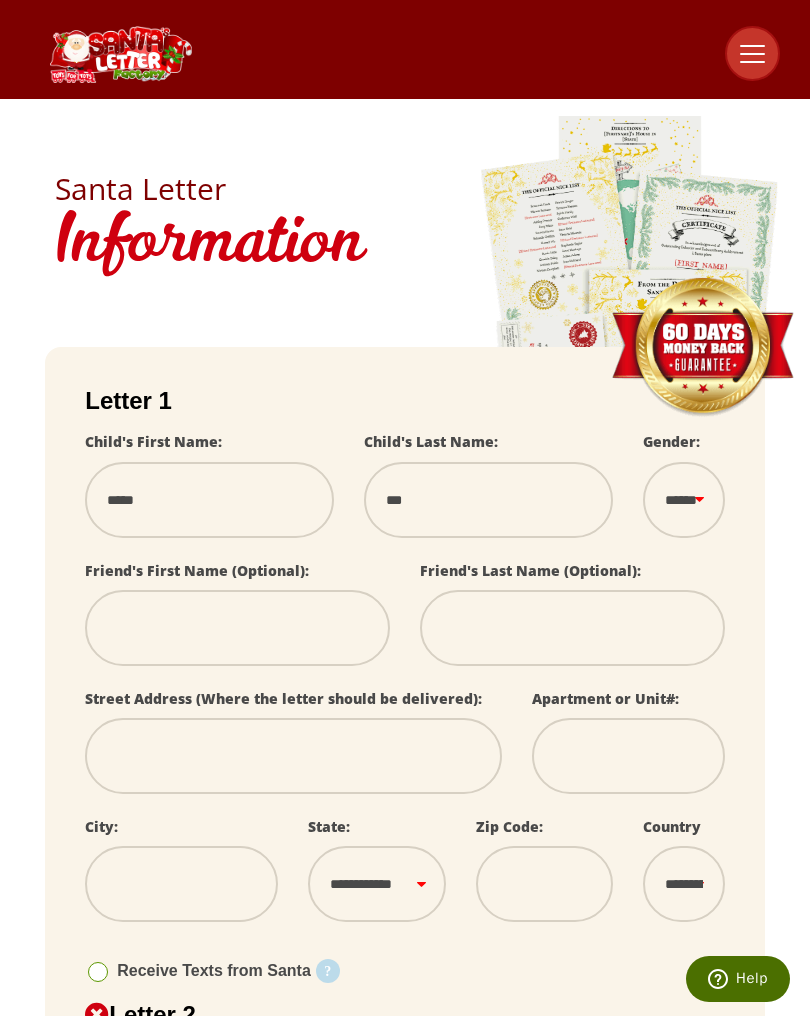 select 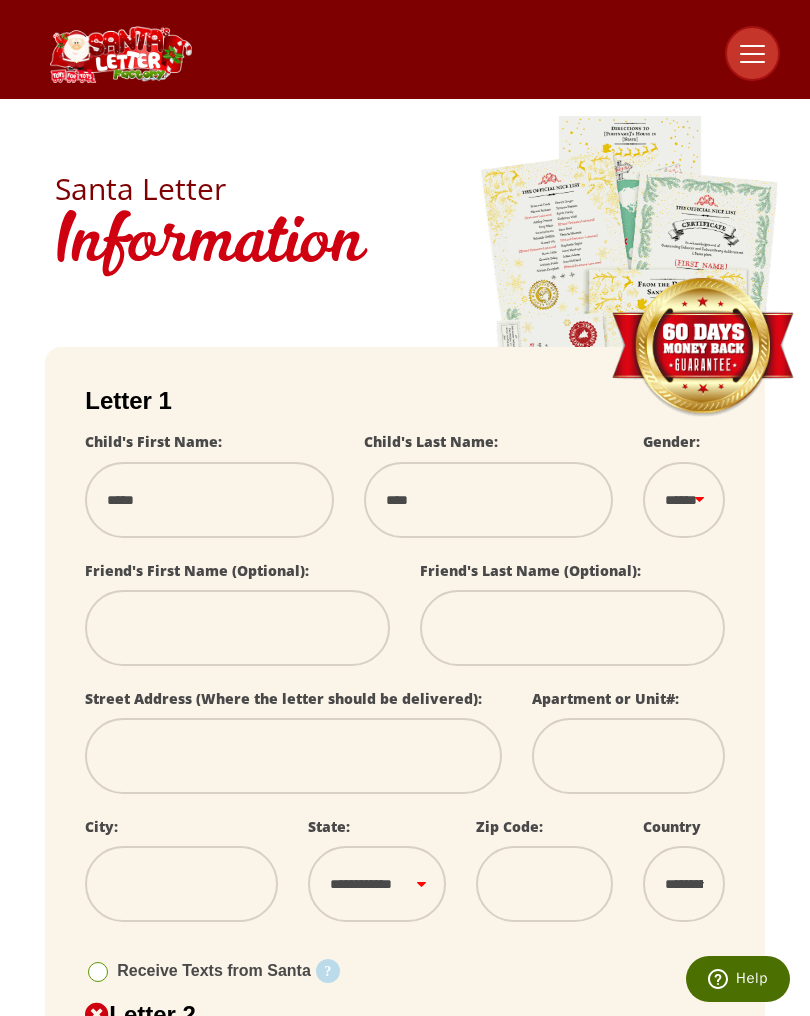 select 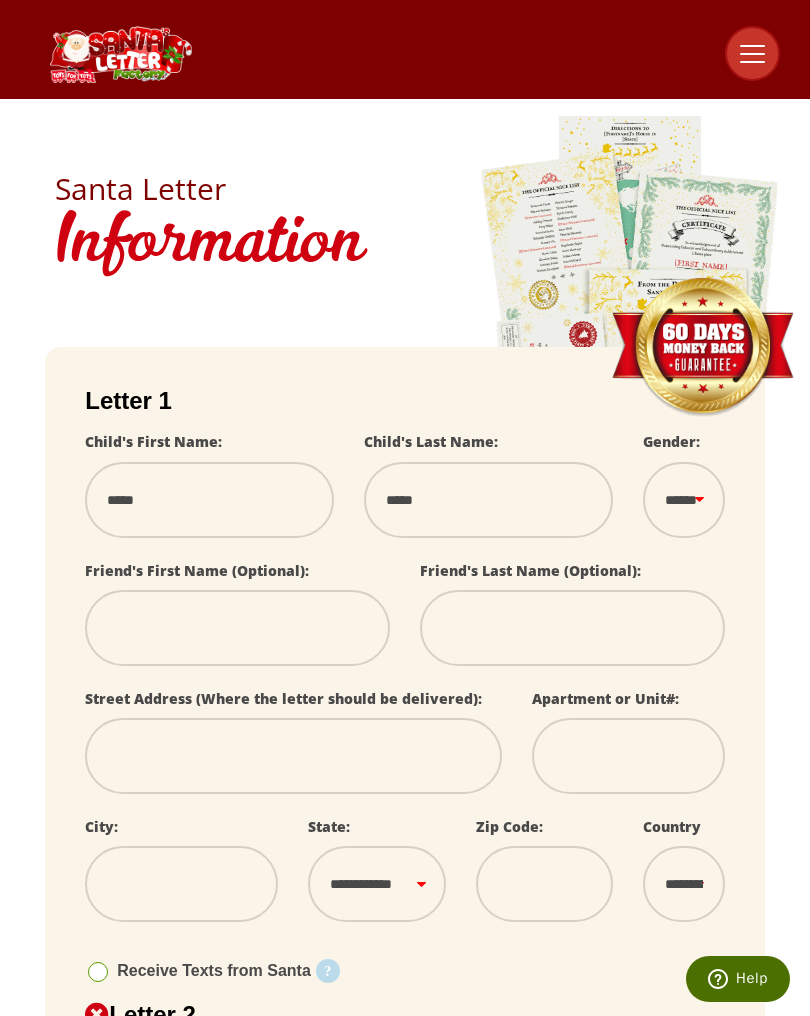 select 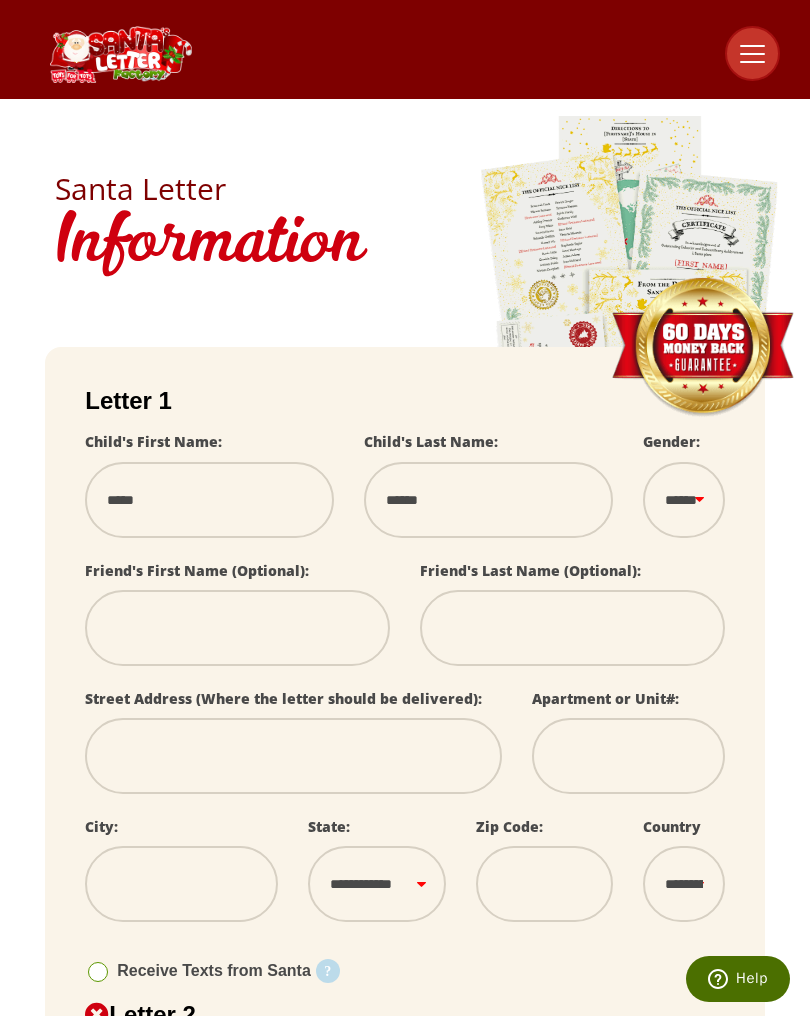 select 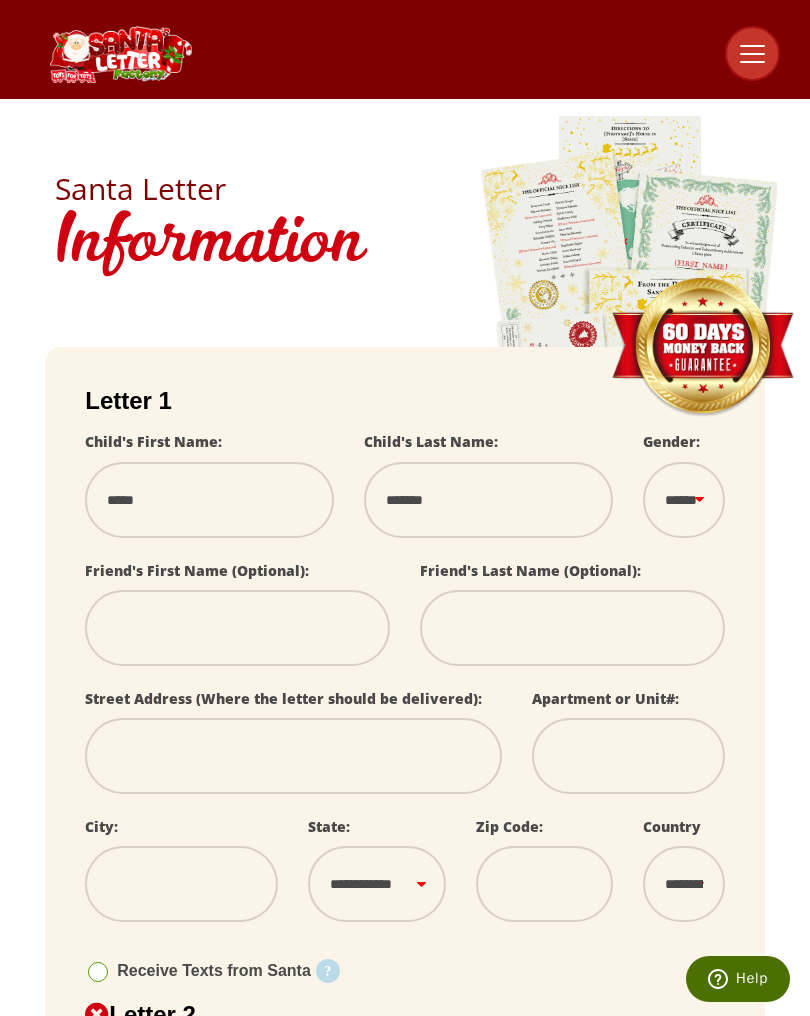select 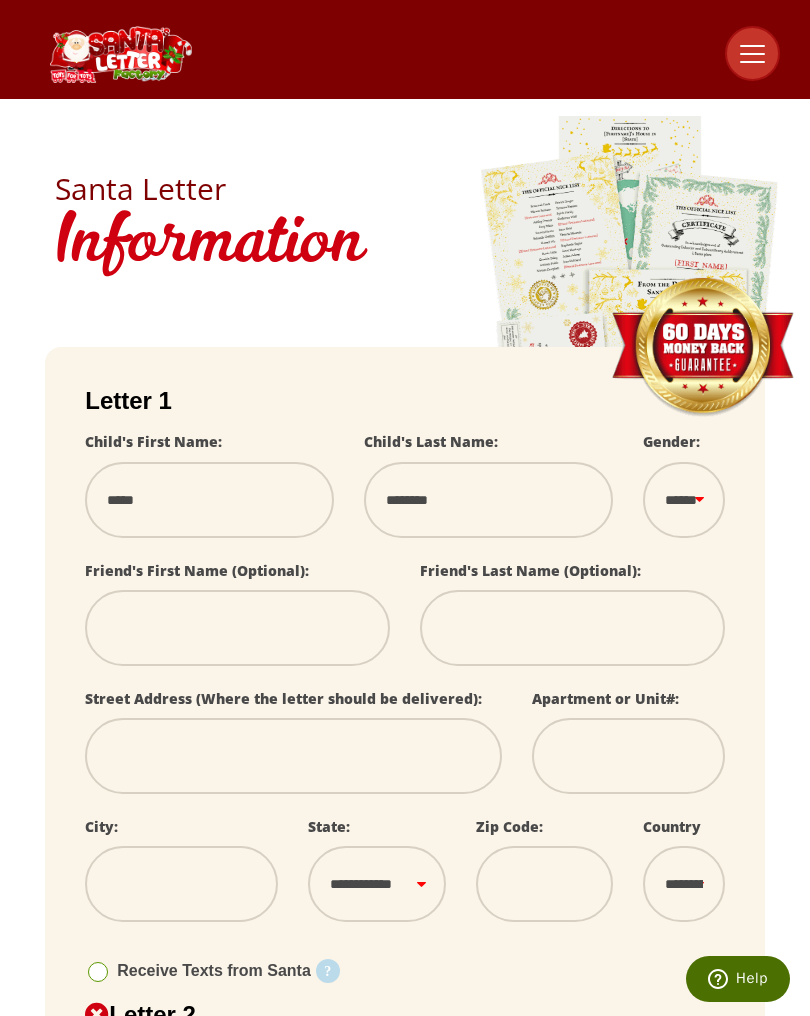 select 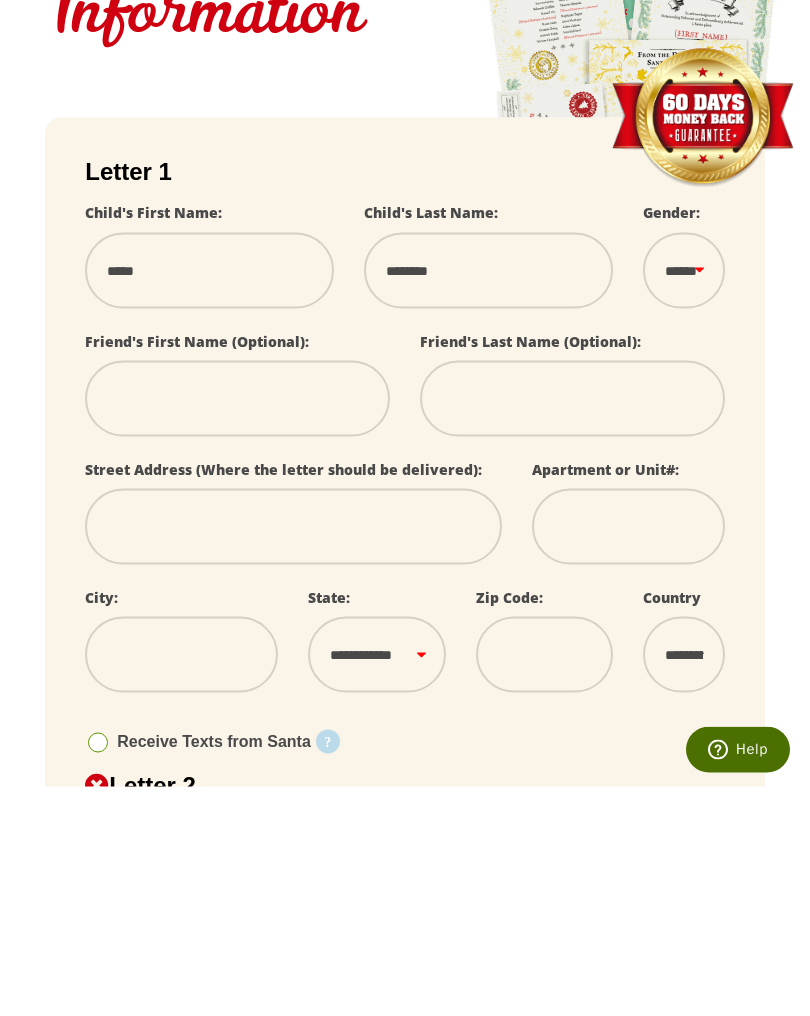 click at bounding box center [293, 756] 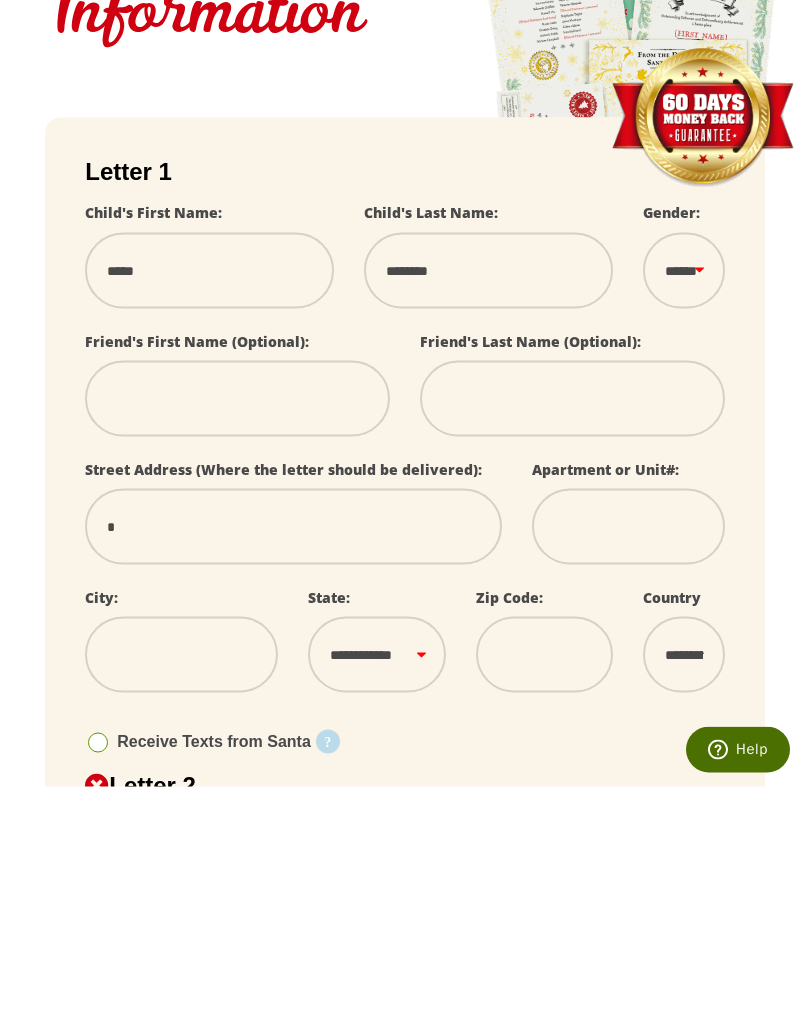select 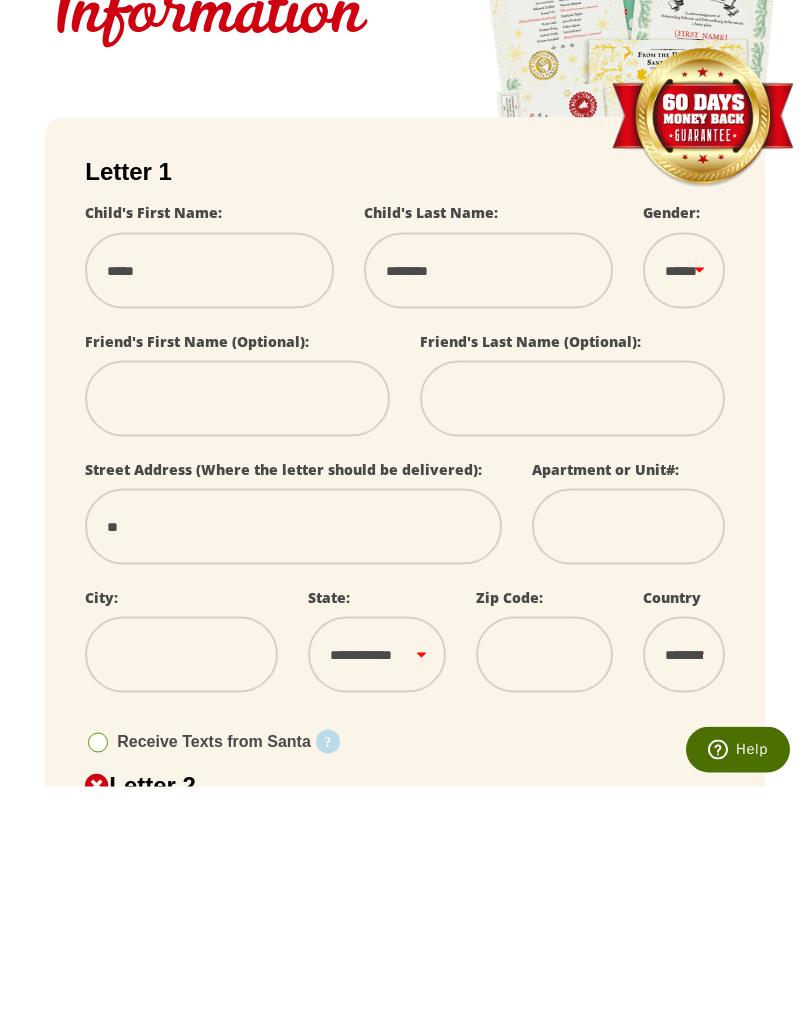 select 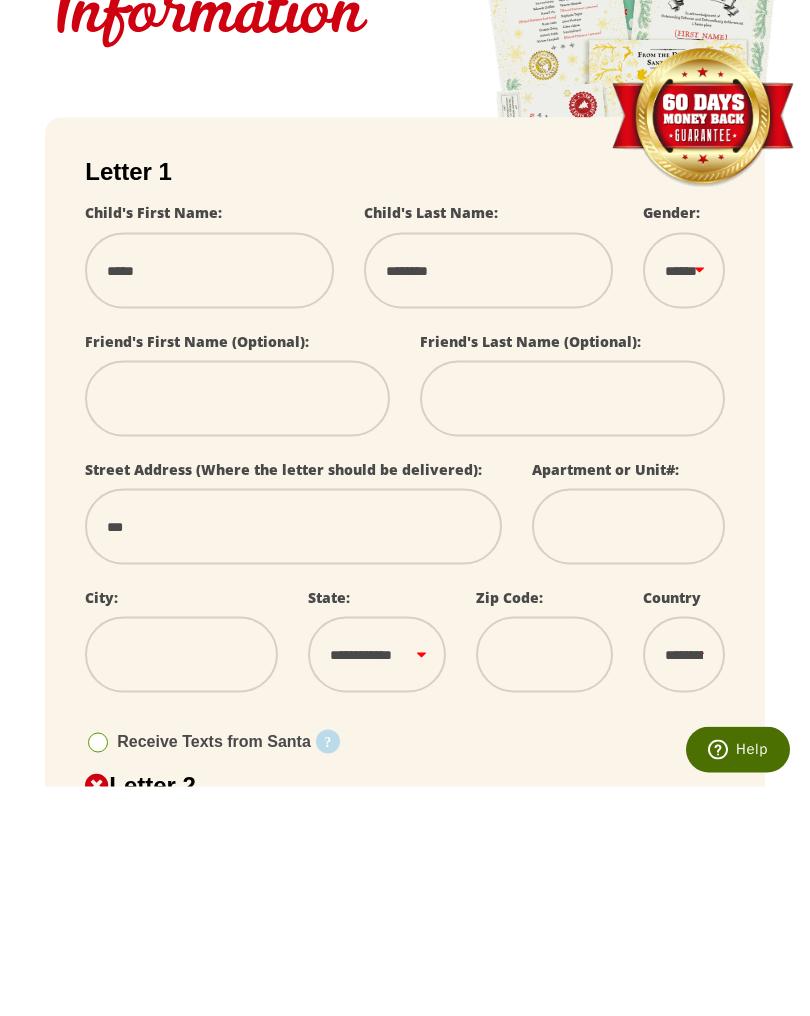 select 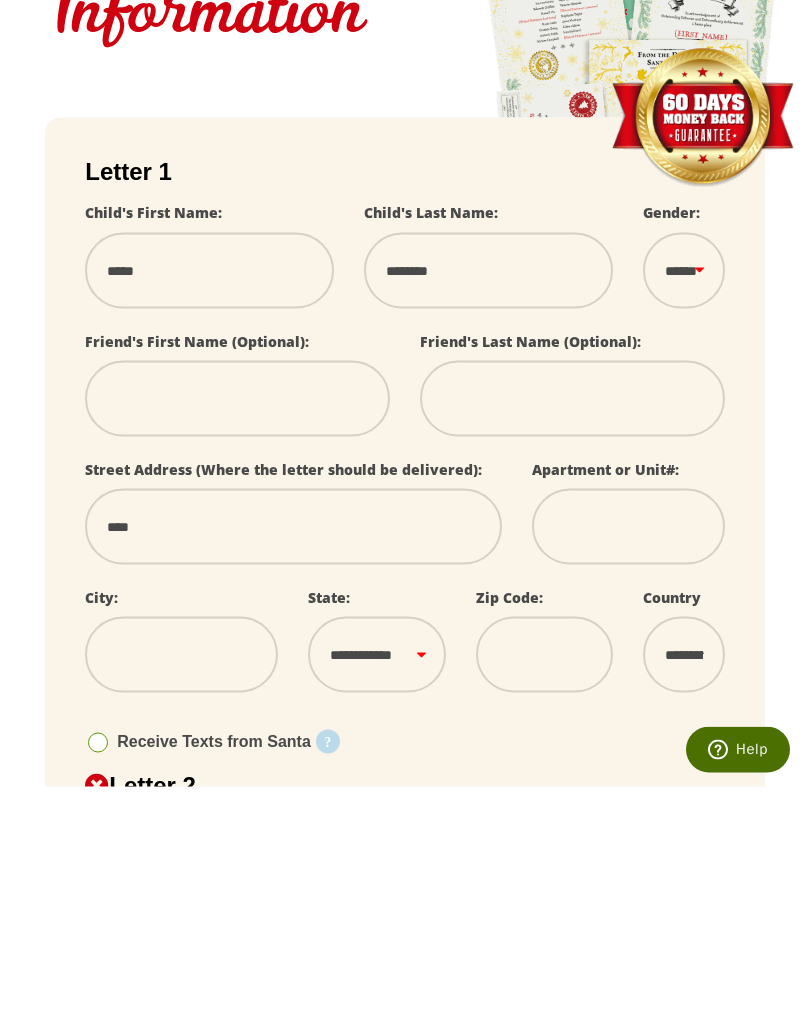 select 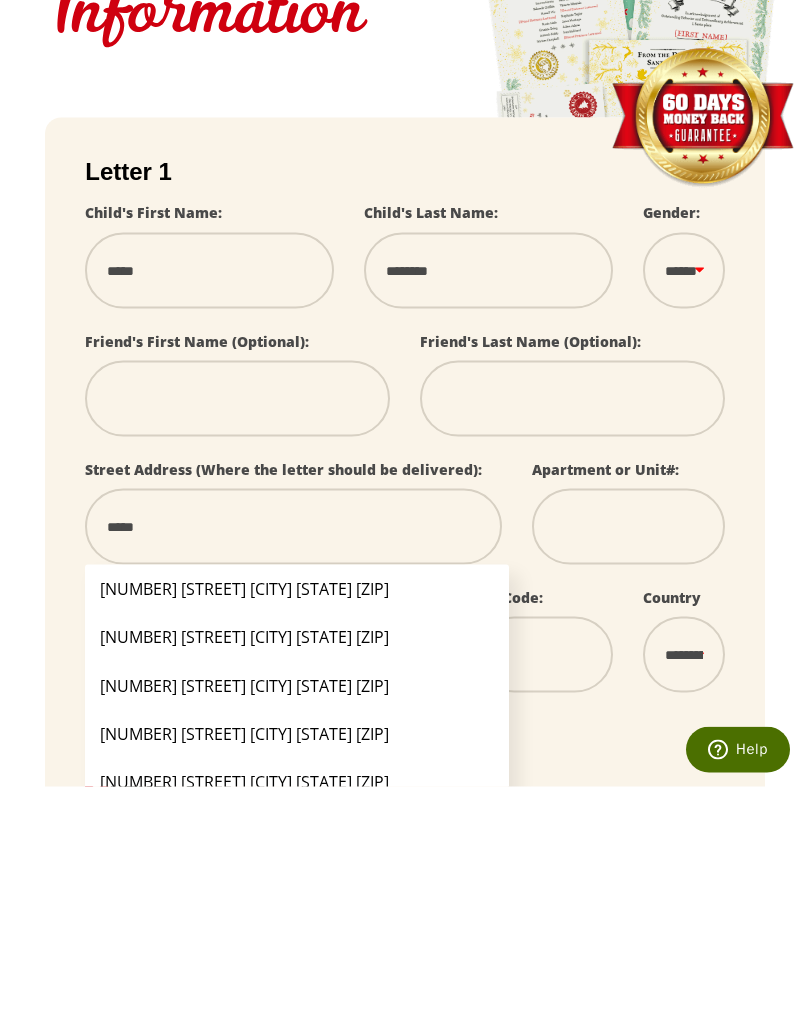 type on "******" 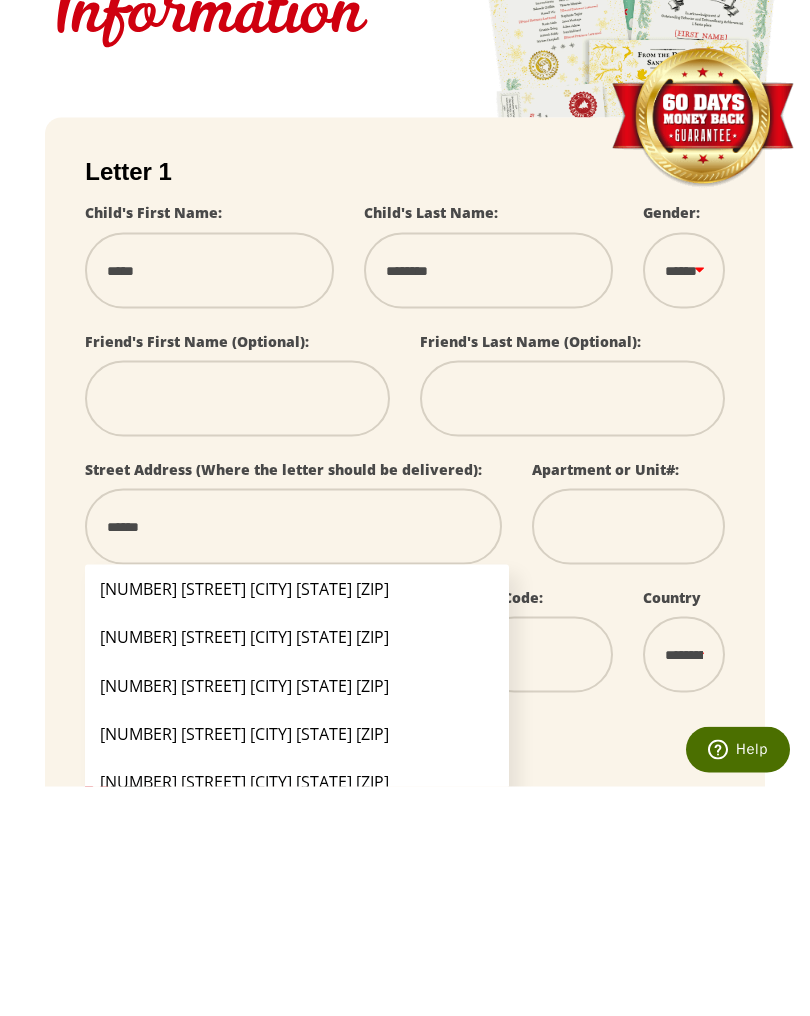 select 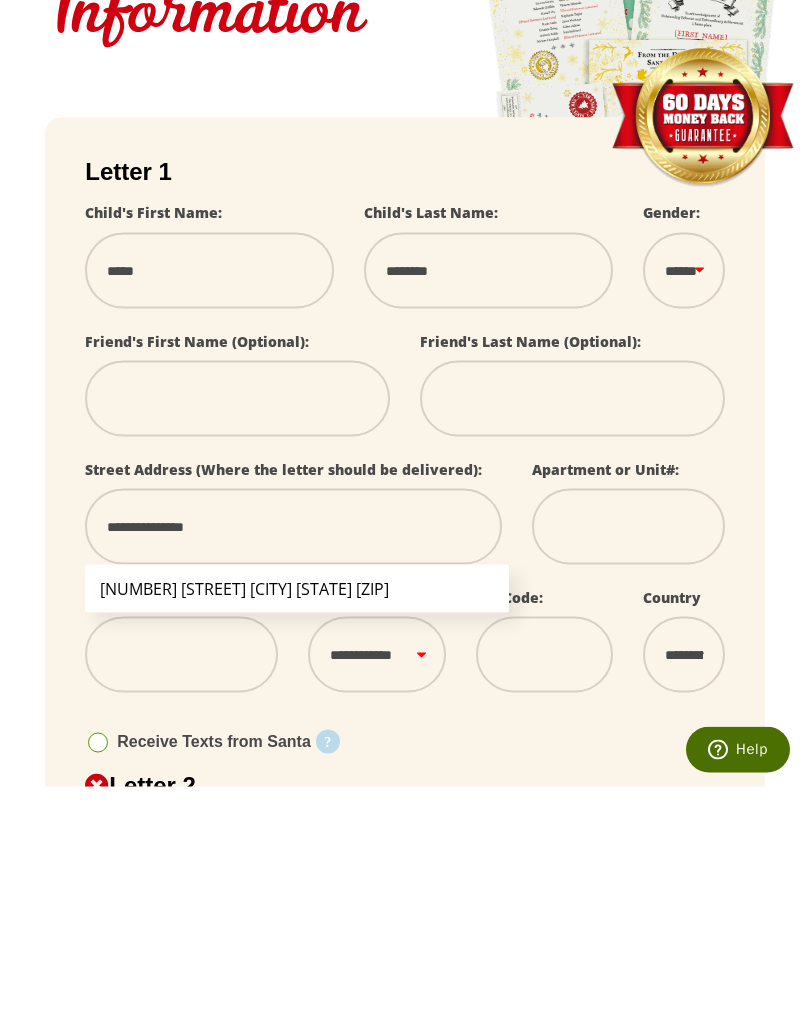 click at bounding box center (181, 884) 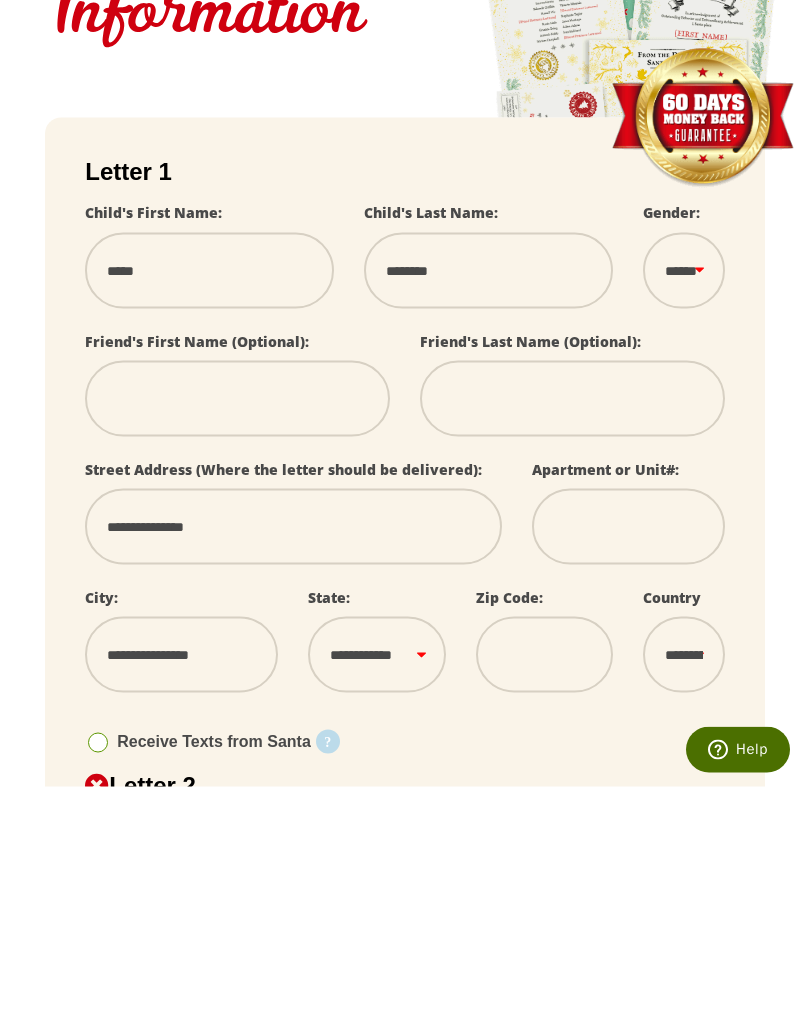 click on "**********" at bounding box center [376, 884] 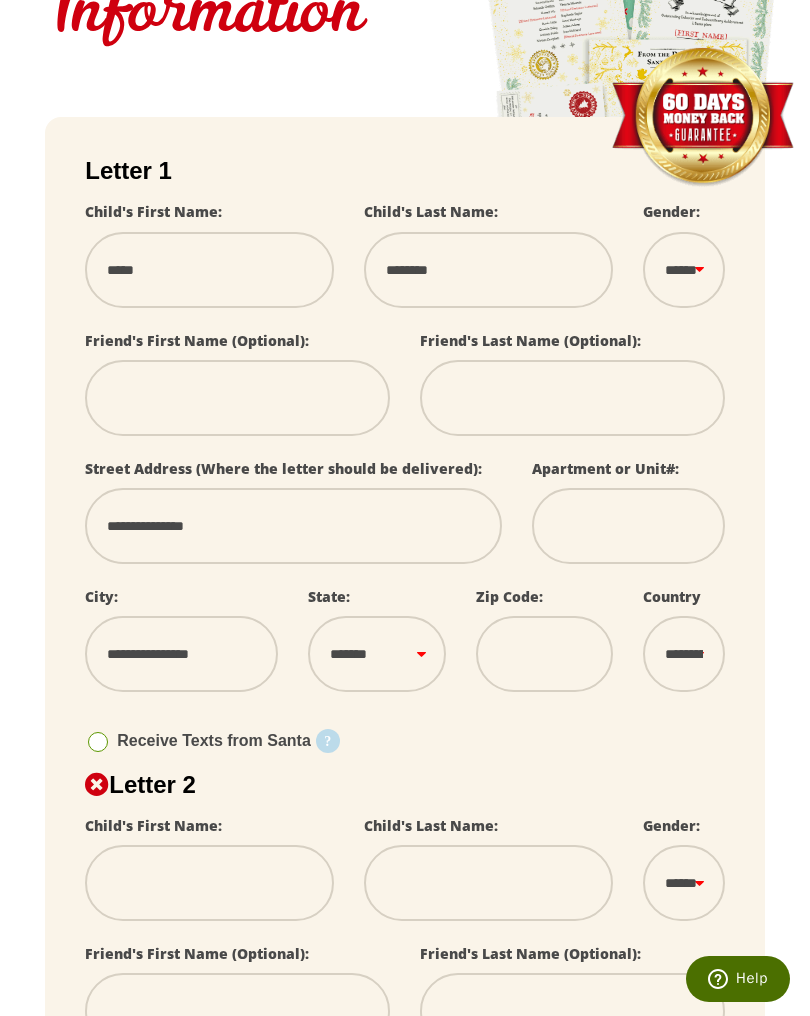 click at bounding box center [544, 654] 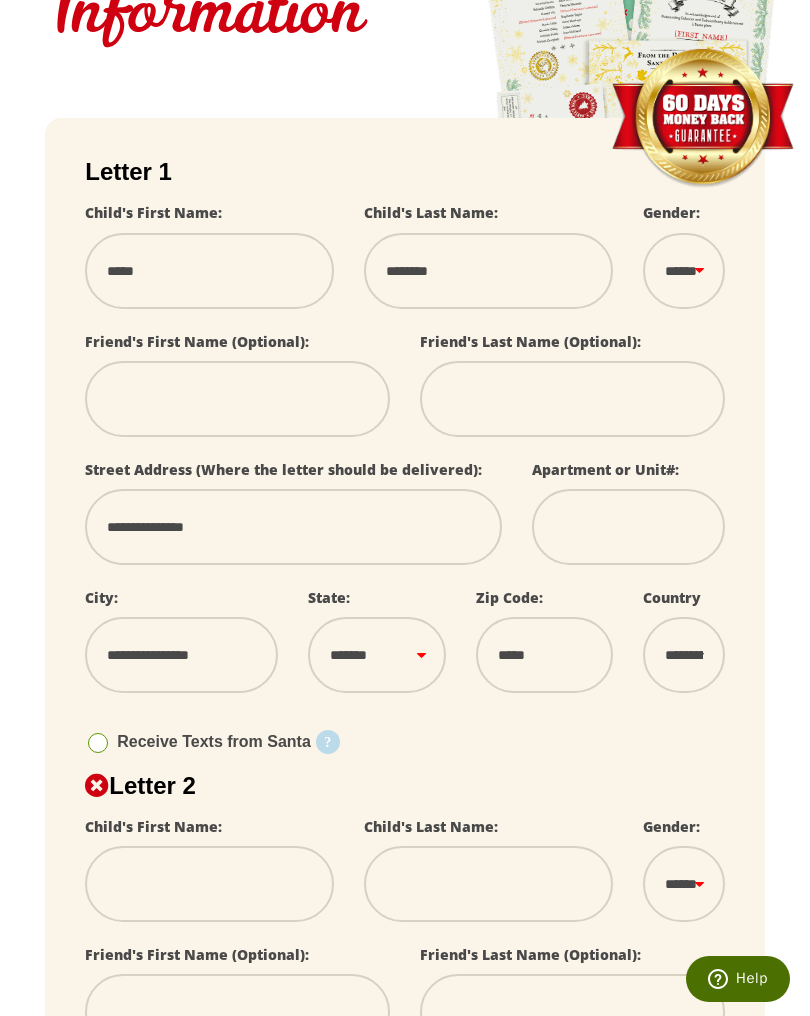 click on "******   ***   ****" at bounding box center [684, 271] 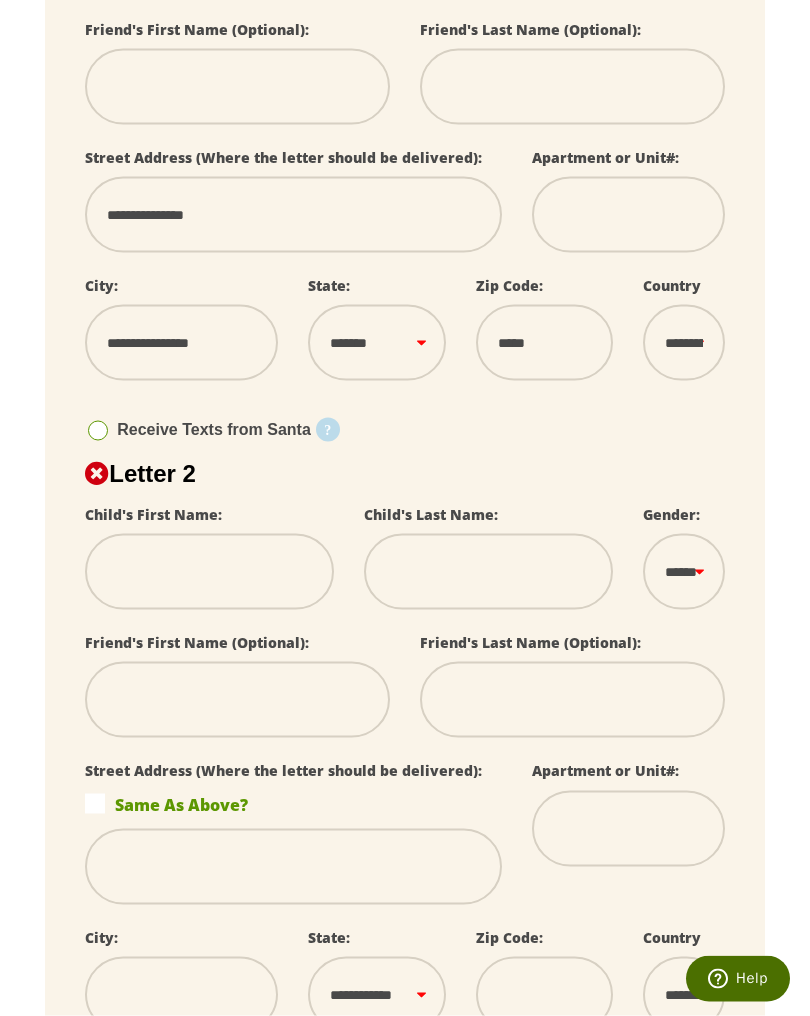 scroll, scrollTop: 542, scrollLeft: 0, axis: vertical 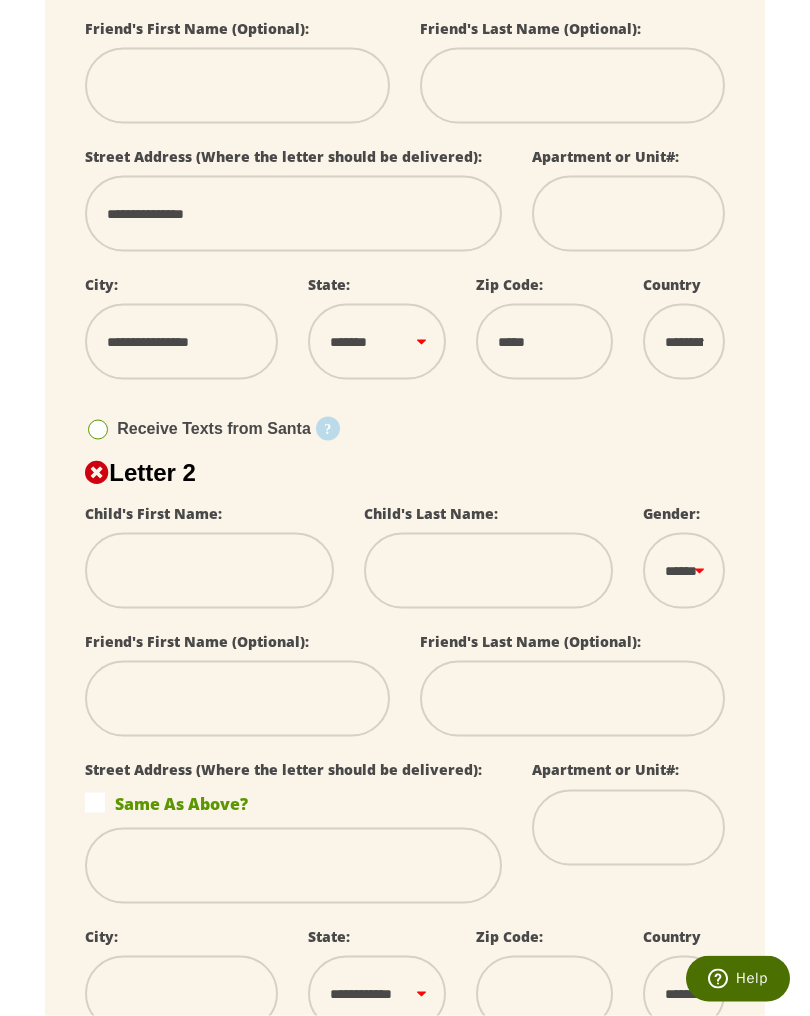 click at bounding box center [209, 571] 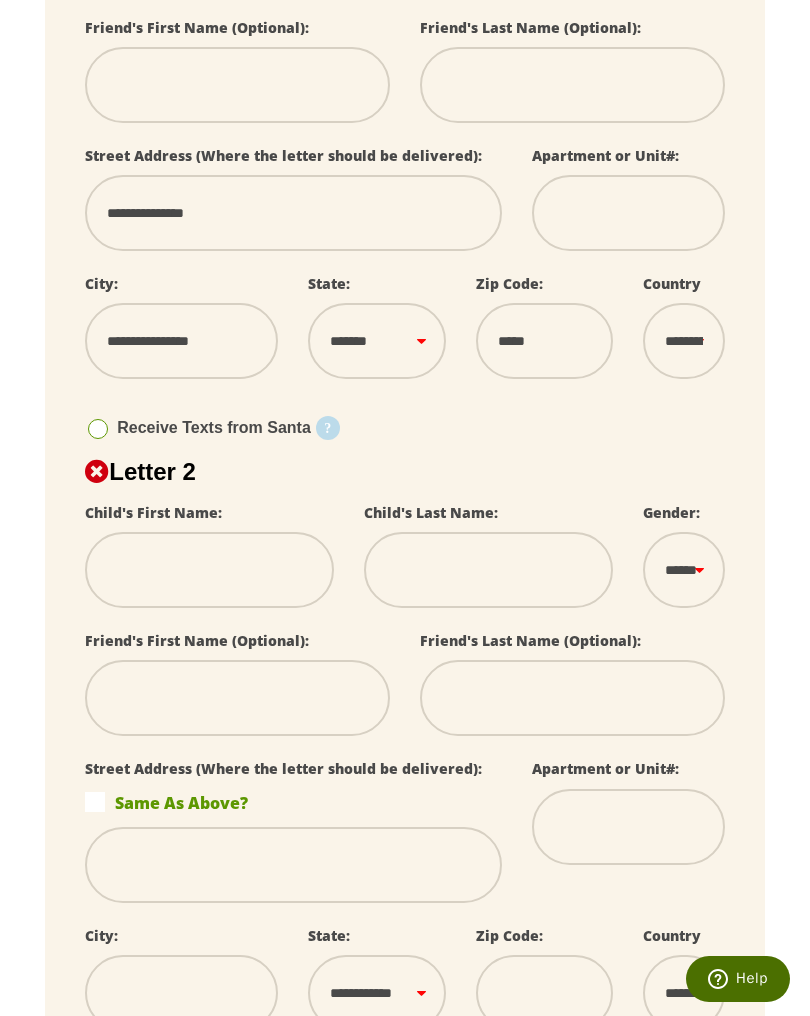 scroll, scrollTop: 542, scrollLeft: 0, axis: vertical 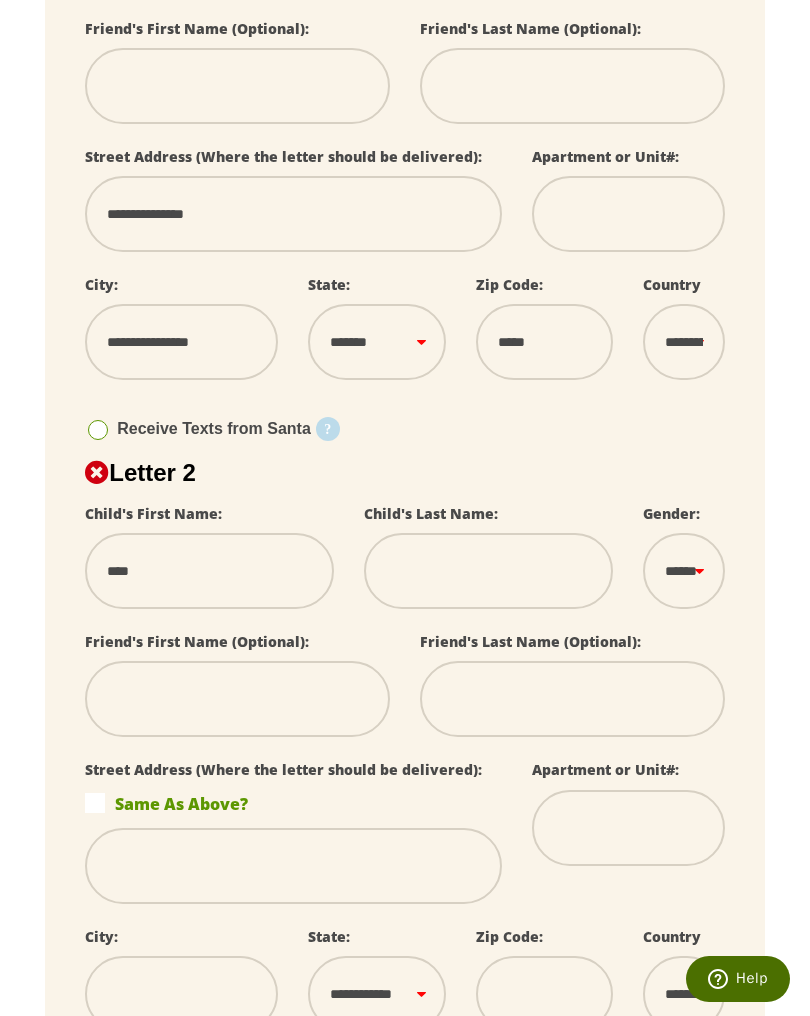 click at bounding box center [488, 571] 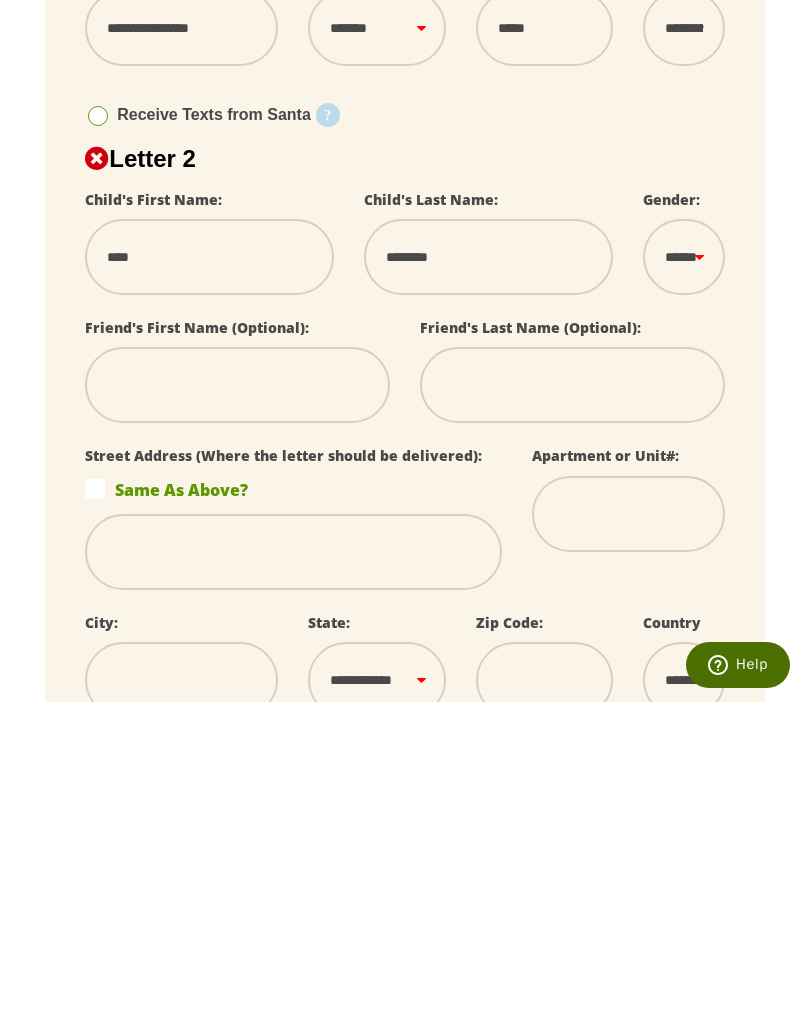 click at bounding box center (293, 866) 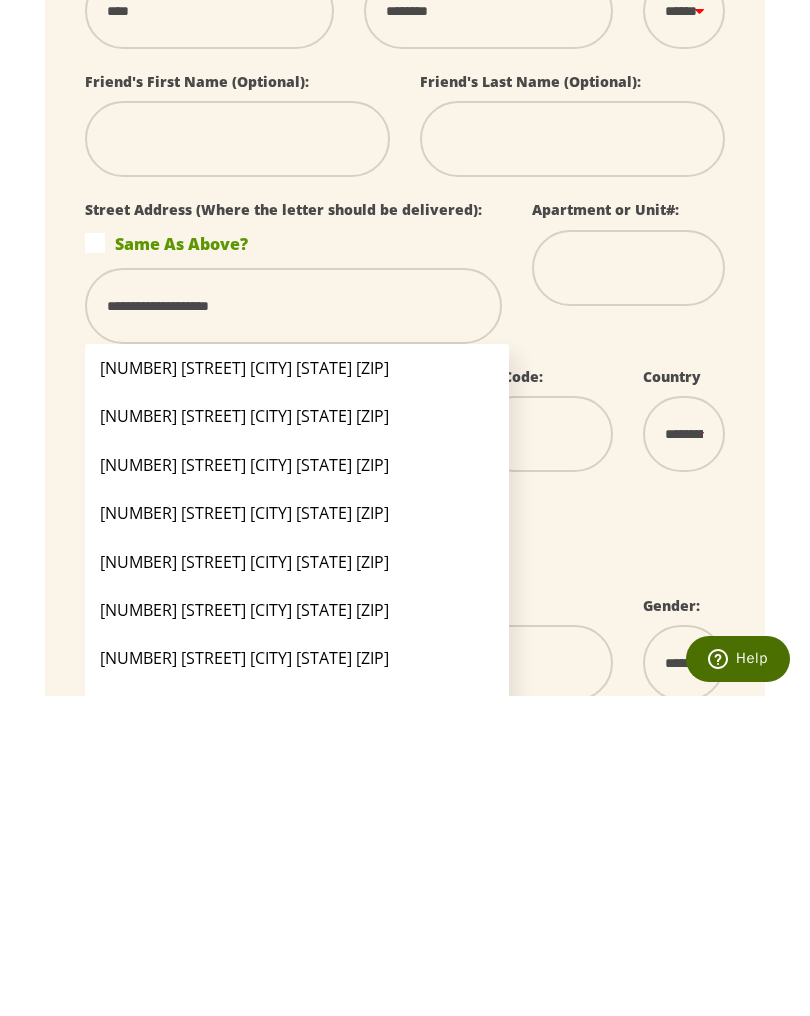 scroll, scrollTop: 787, scrollLeft: 0, axis: vertical 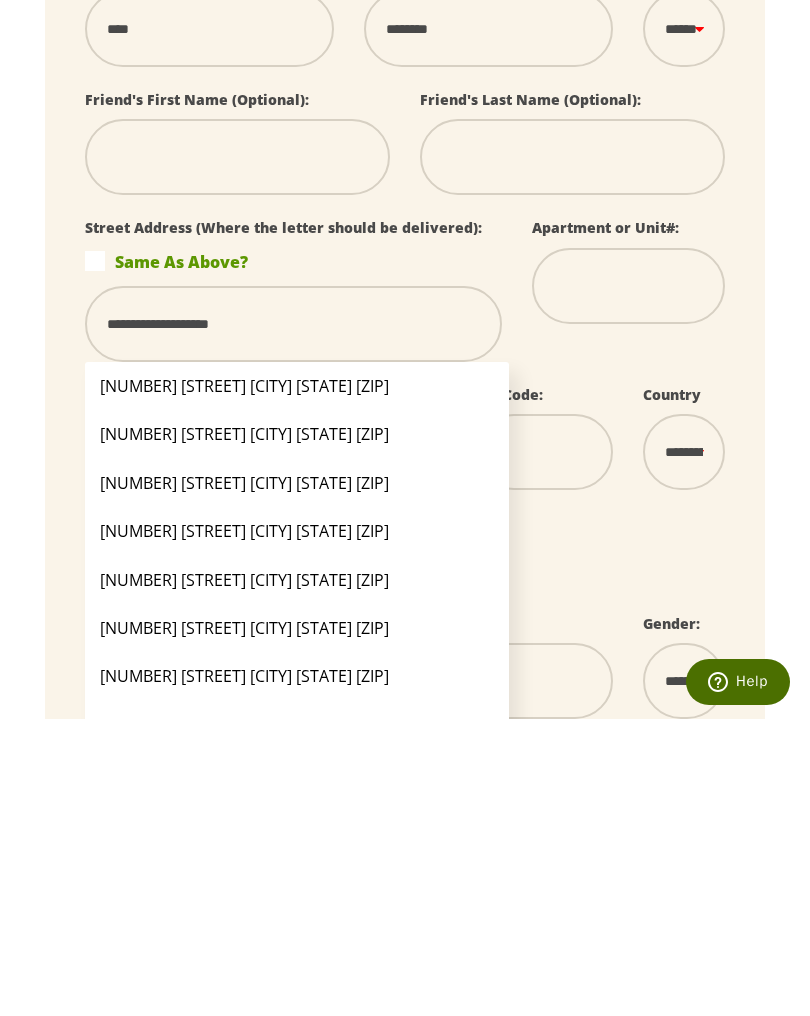 click on "**********" at bounding box center [293, 621] 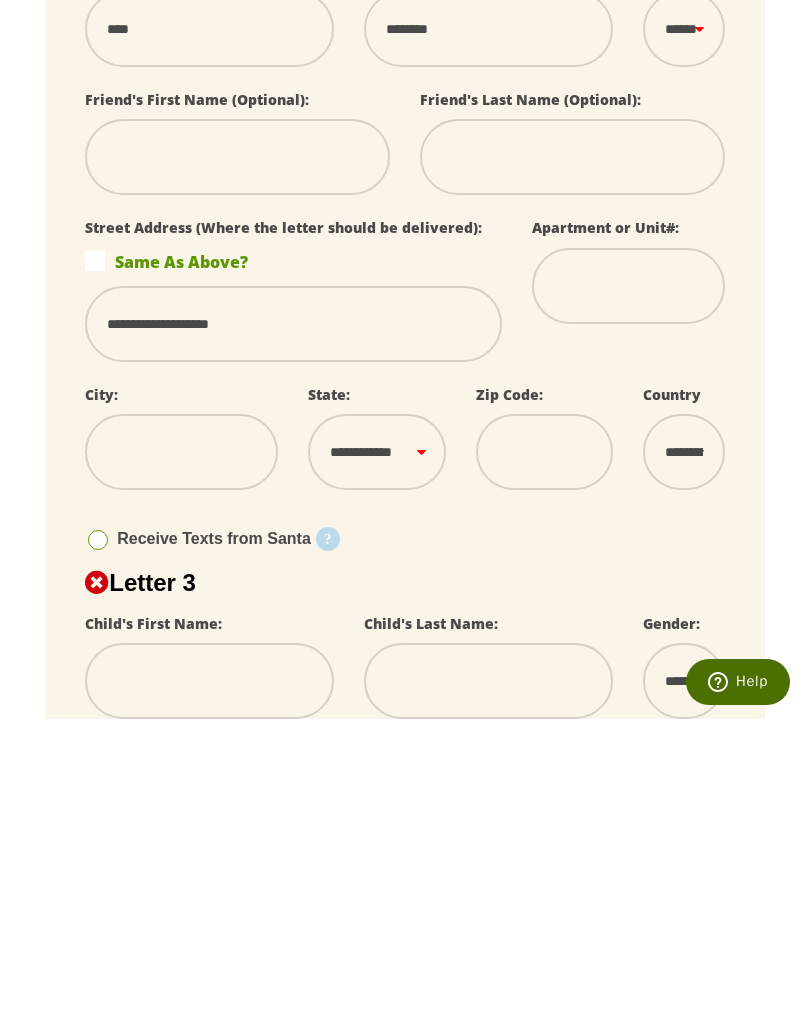 click at bounding box center [181, 749] 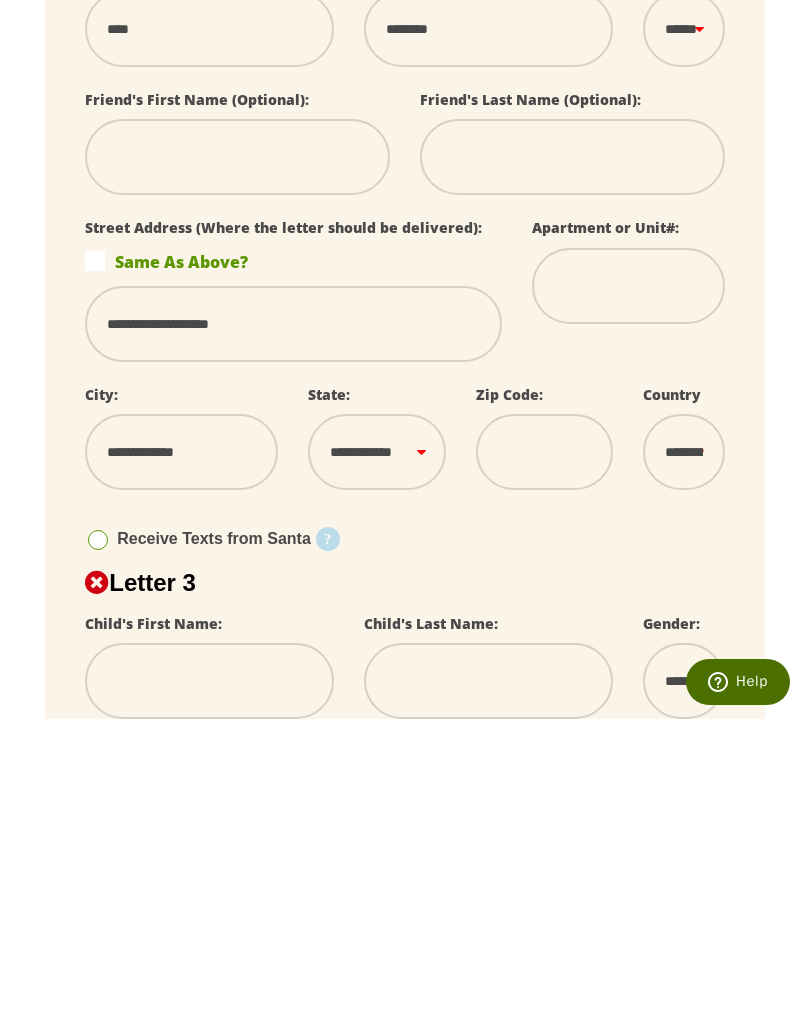 click on "**********" at bounding box center [376, 749] 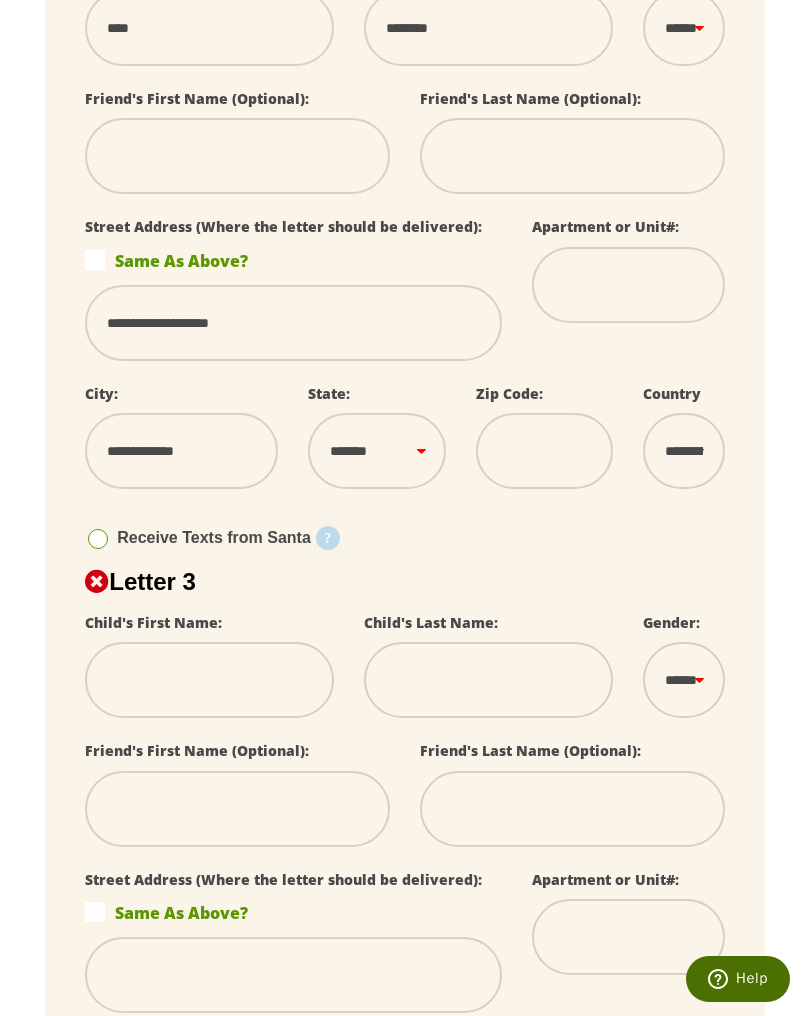 click at bounding box center (544, 451) 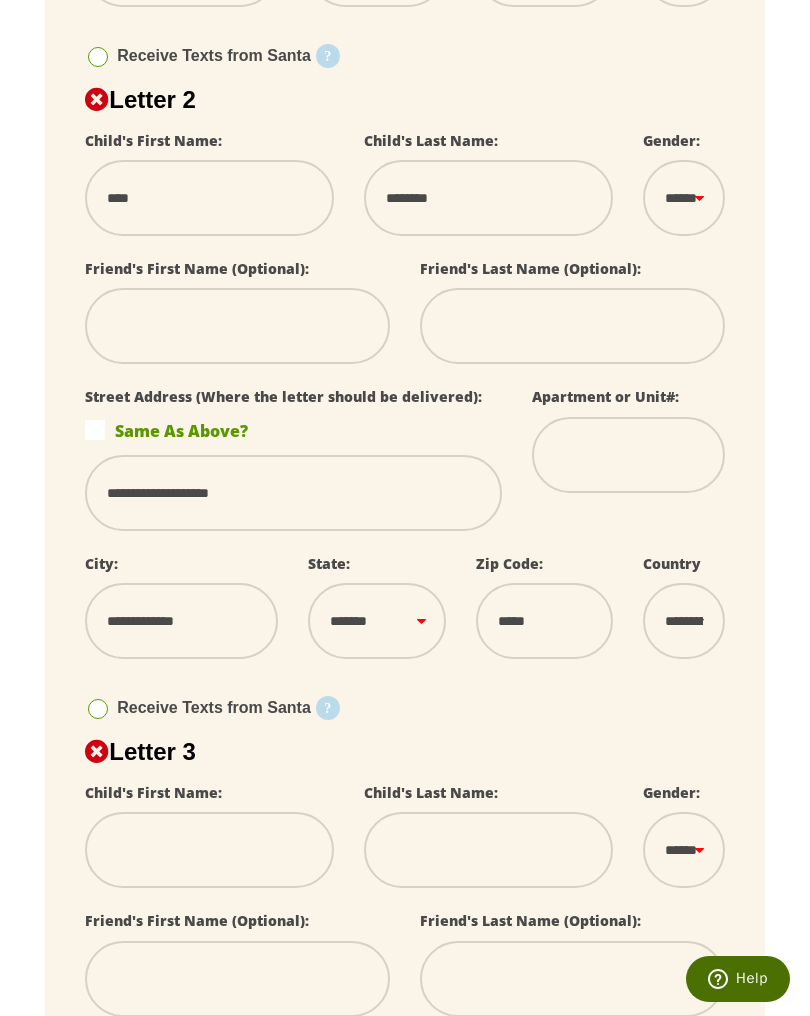 scroll, scrollTop: 894, scrollLeft: 0, axis: vertical 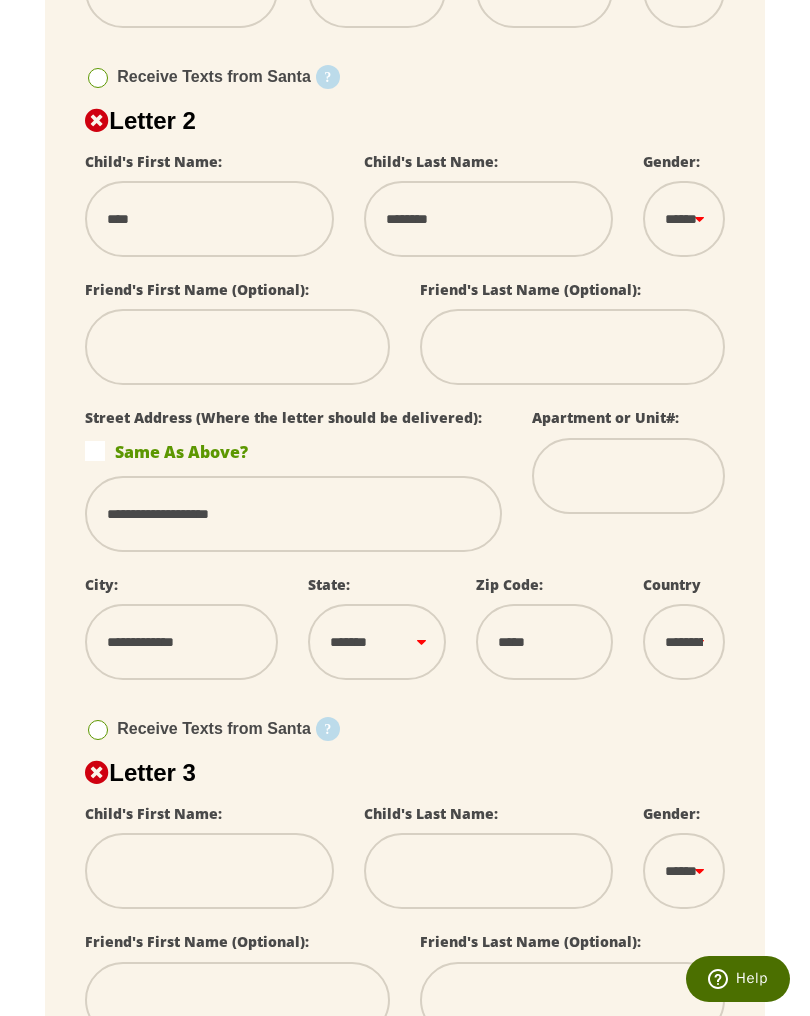 click on "******   ***   ****" at bounding box center [684, 219] 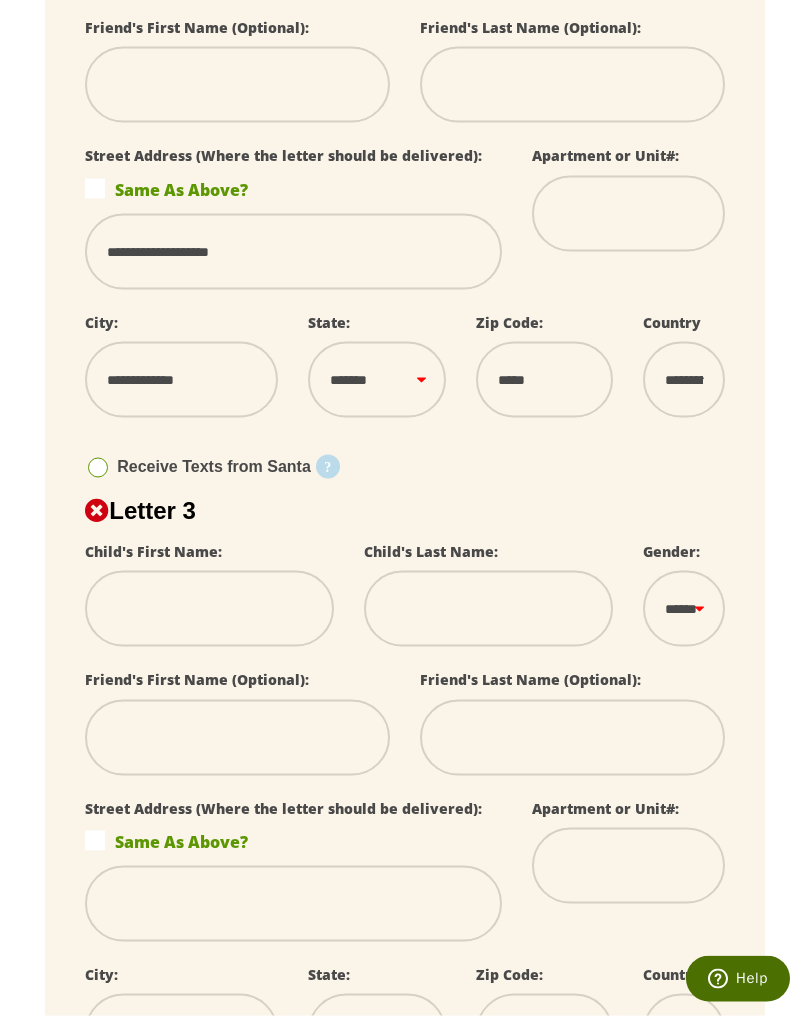 scroll, scrollTop: 1159, scrollLeft: 0, axis: vertical 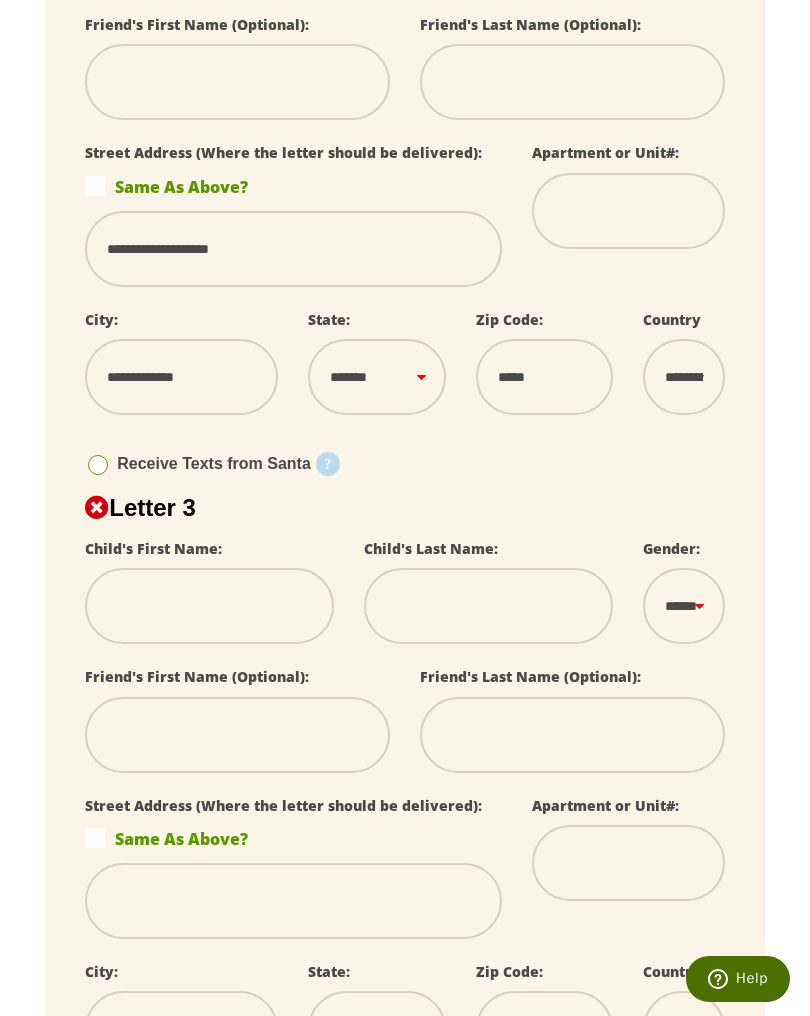 click at bounding box center (209, 606) 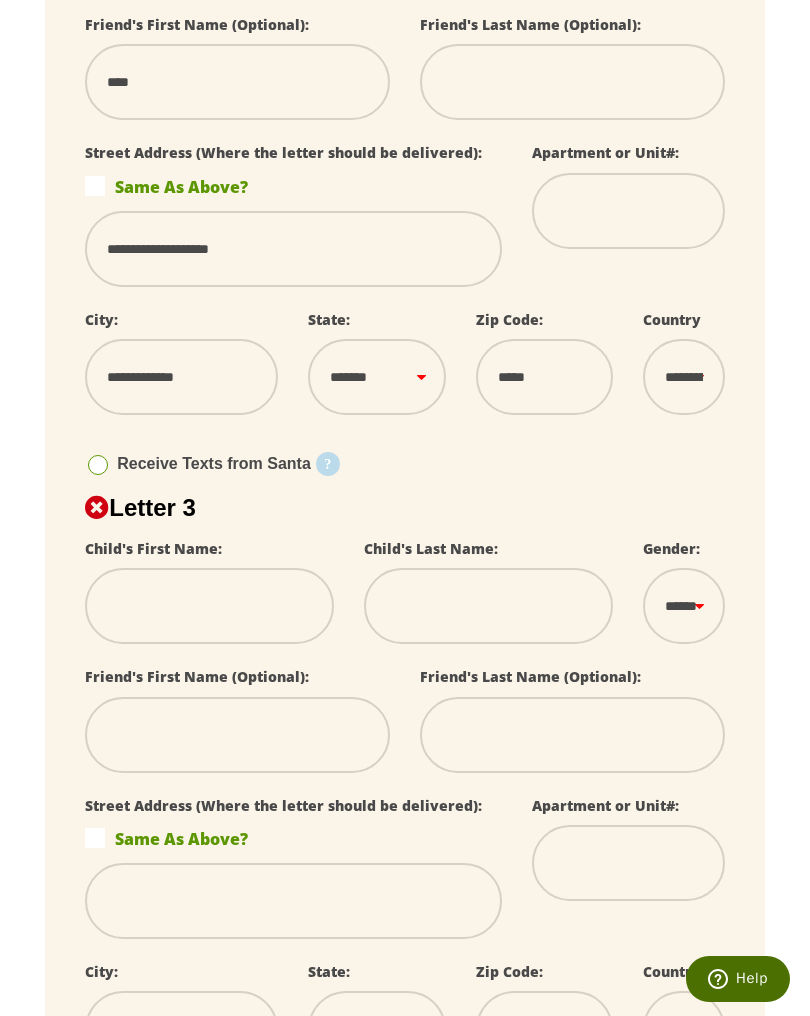 click at bounding box center (572, 82) 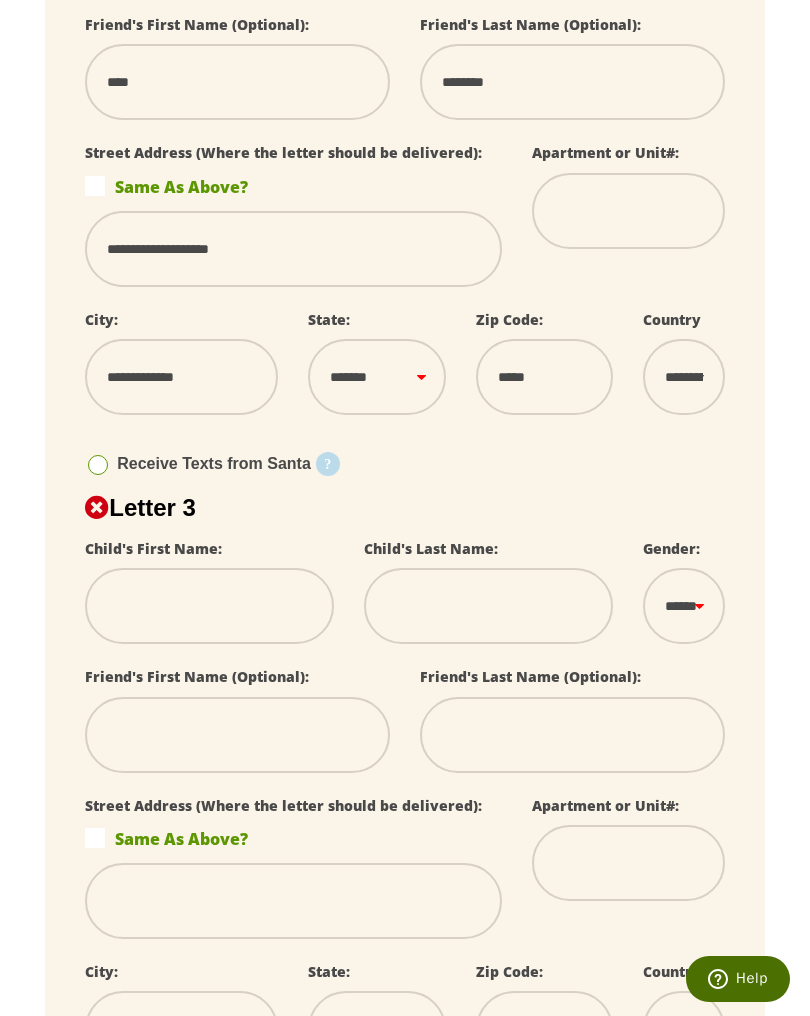click at bounding box center [209, 606] 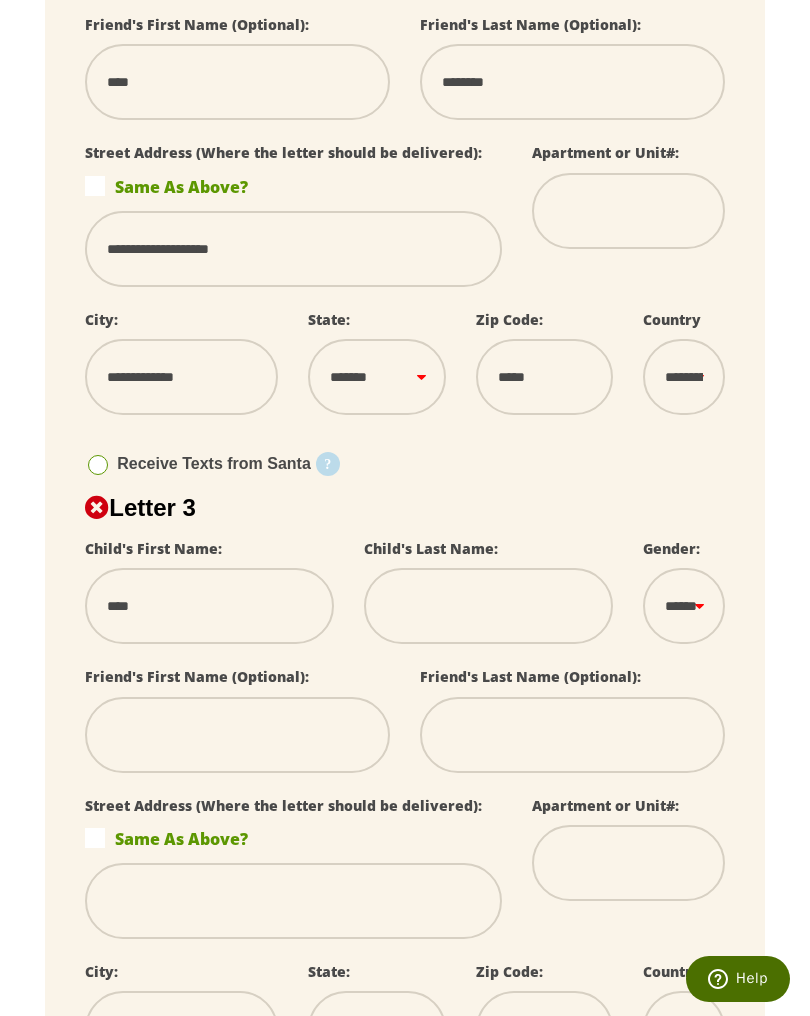 click at bounding box center (488, 606) 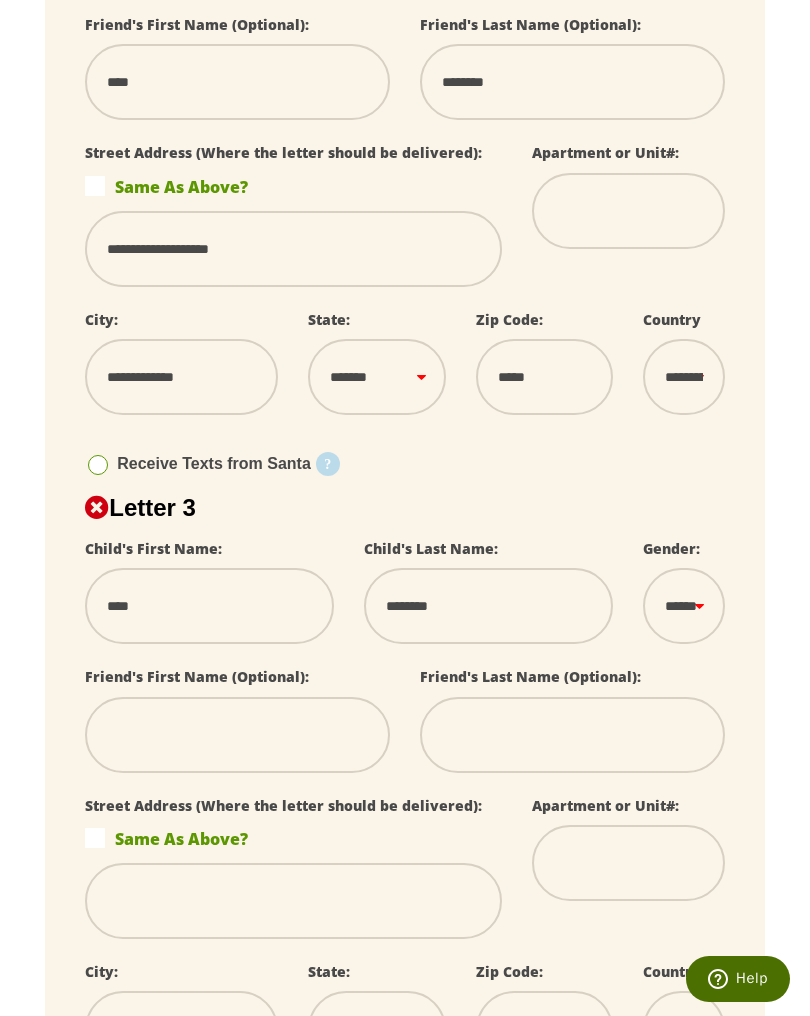 click on "******   ***   ****" at bounding box center (684, 606) 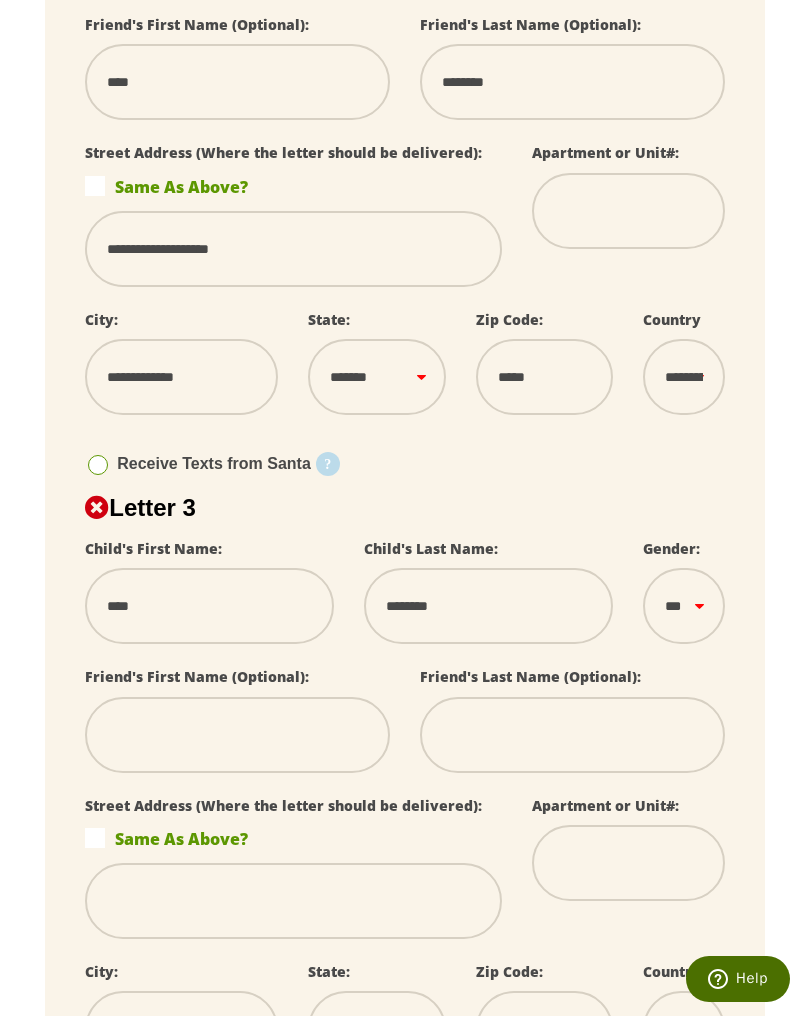 click at bounding box center (293, 901) 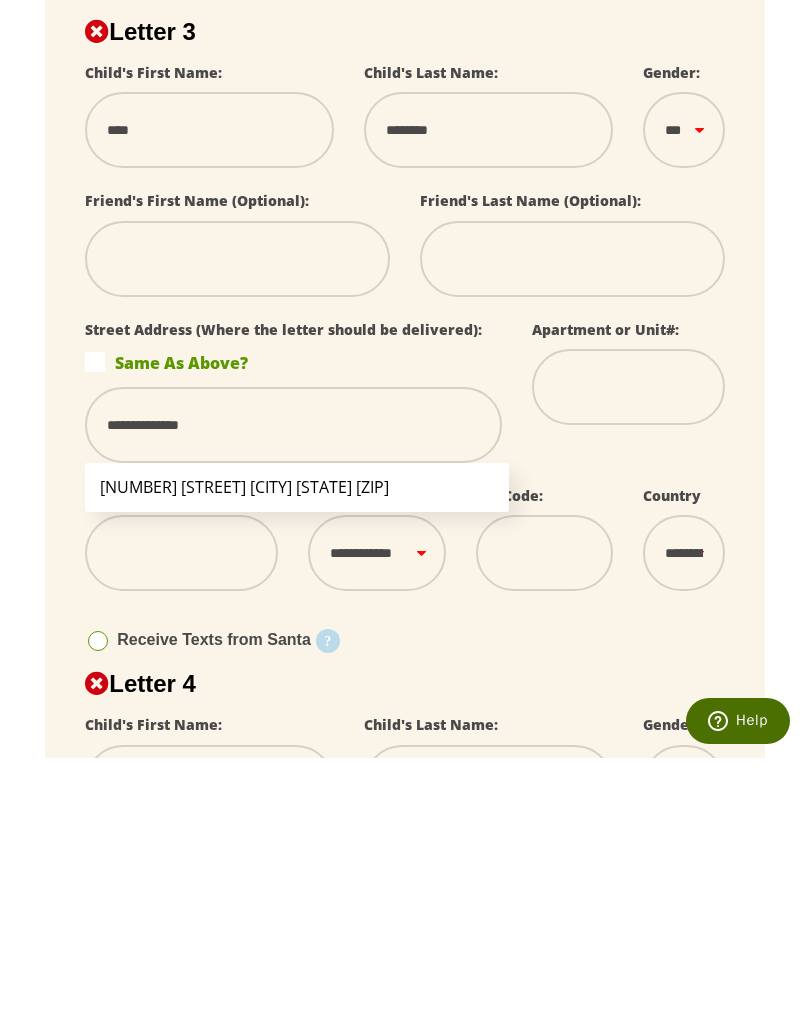 click on "[NUMBER] [STREET] [CITY]
[STATE] [ZIP]" at bounding box center [297, 745] 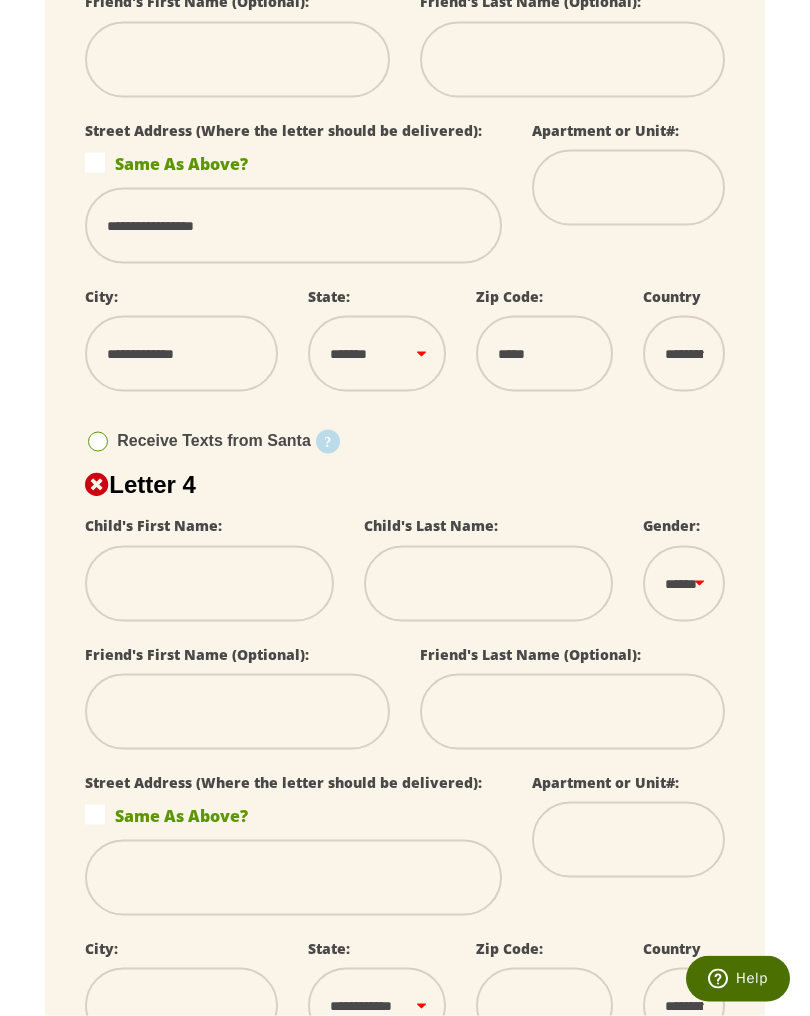 scroll, scrollTop: 1849, scrollLeft: 0, axis: vertical 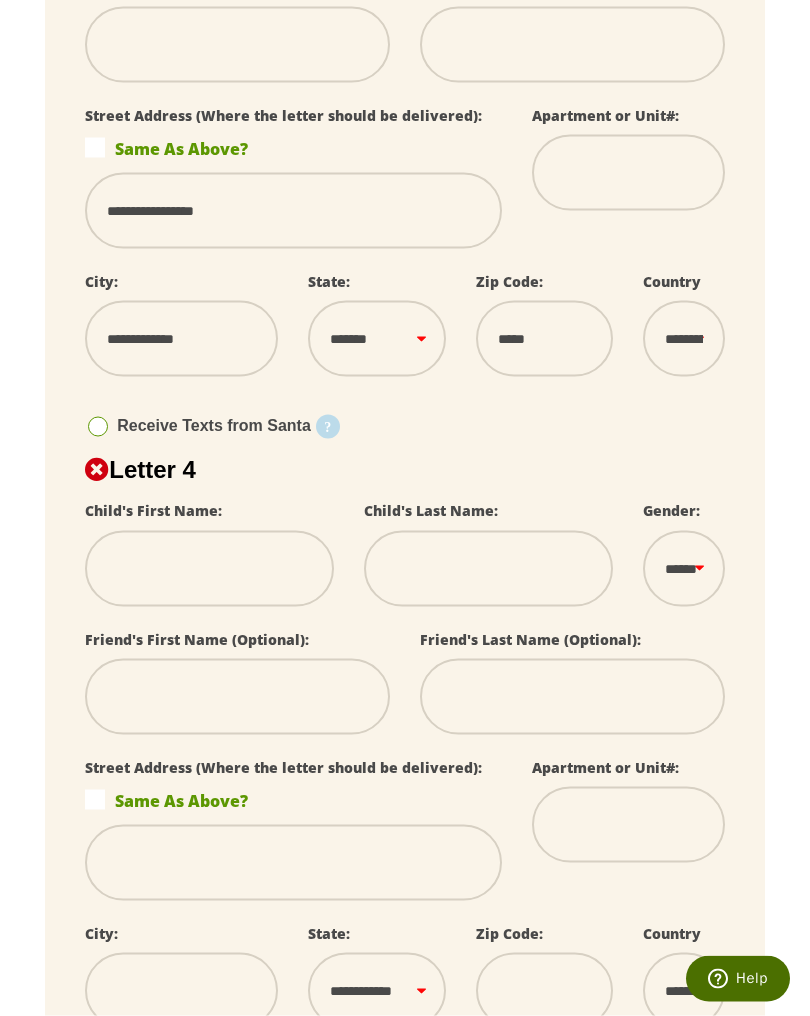 click on "Same As Above?" at bounding box center (293, 800) 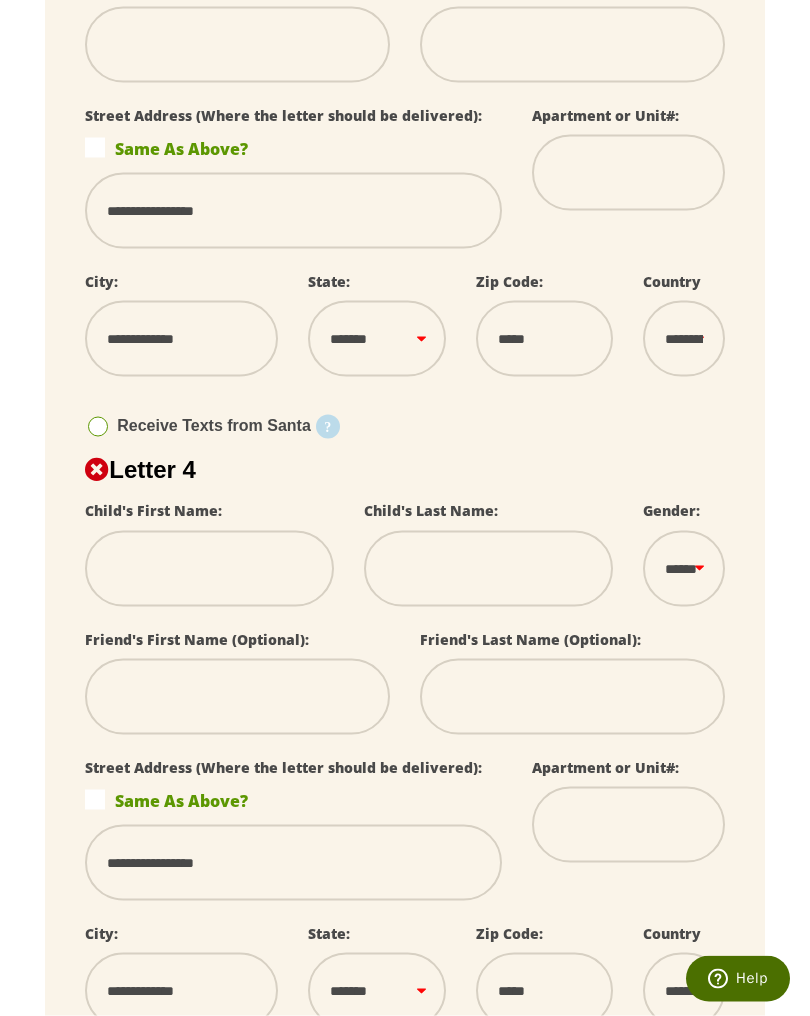scroll, scrollTop: 1850, scrollLeft: 0, axis: vertical 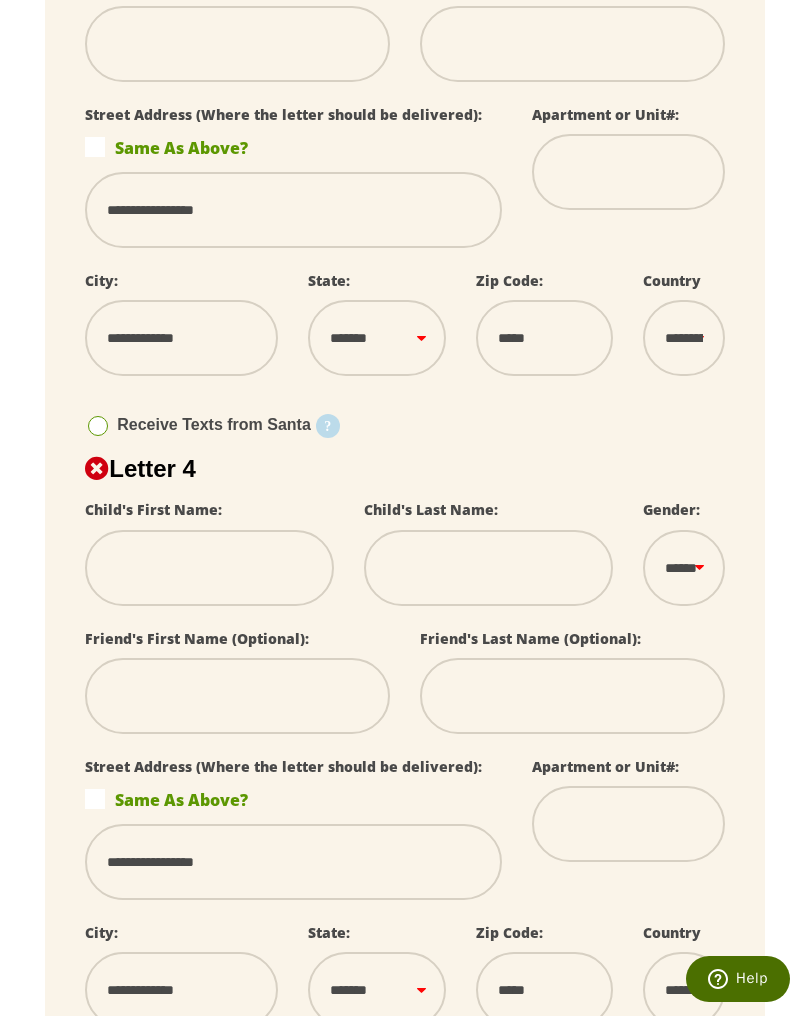 click at bounding box center [209, 568] 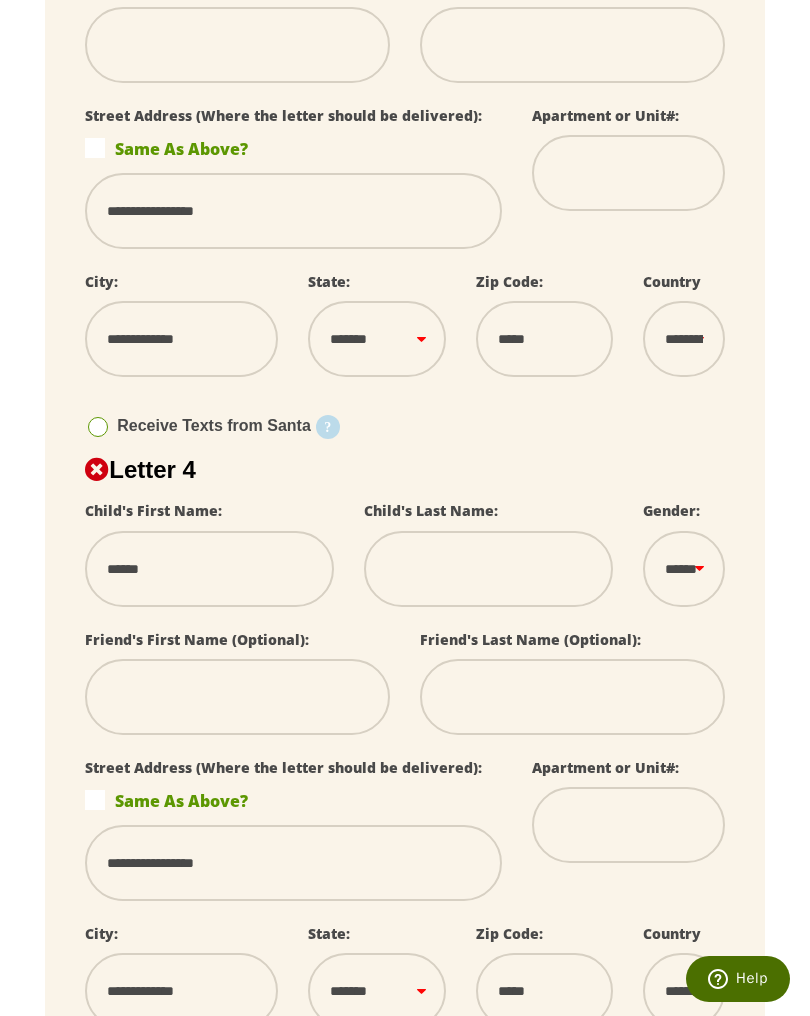 click at bounding box center (488, 569) 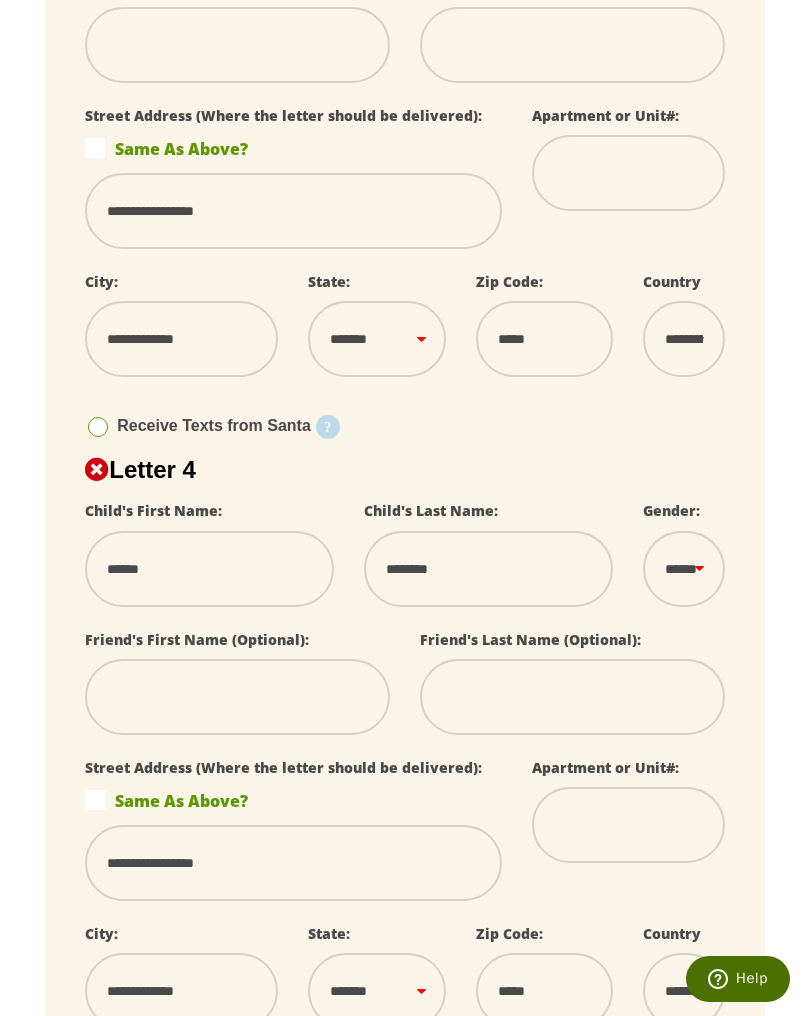 click on "******   ***   ****" at bounding box center (684, 569) 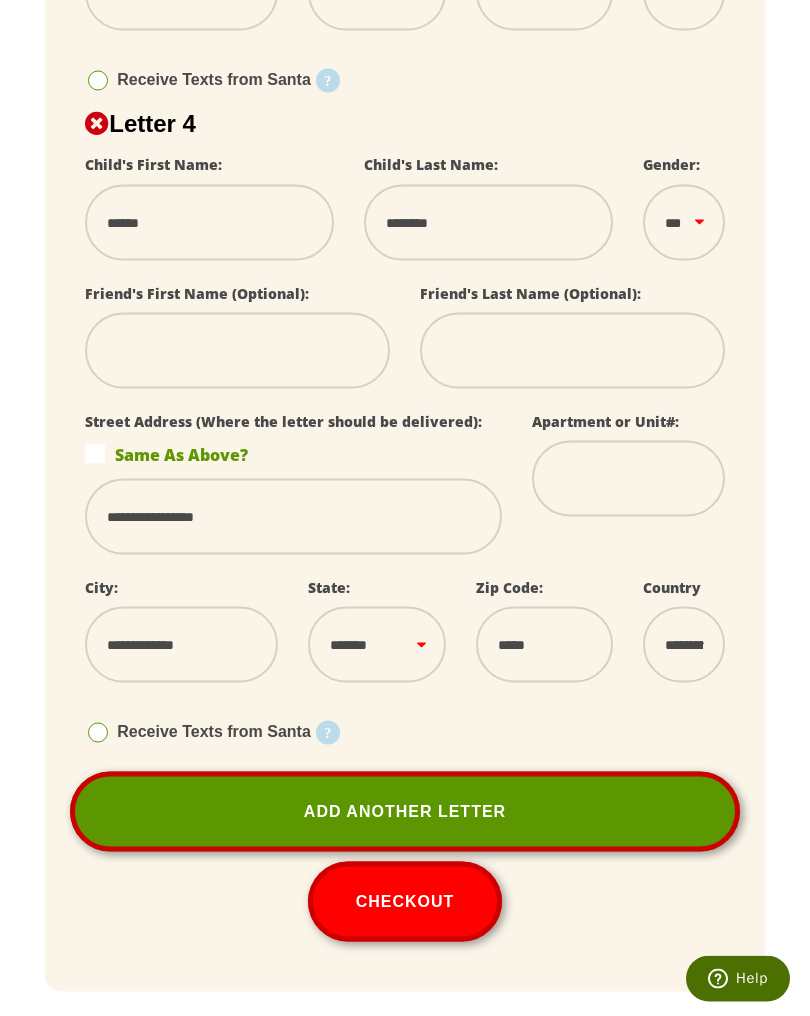 scroll, scrollTop: 2200, scrollLeft: 0, axis: vertical 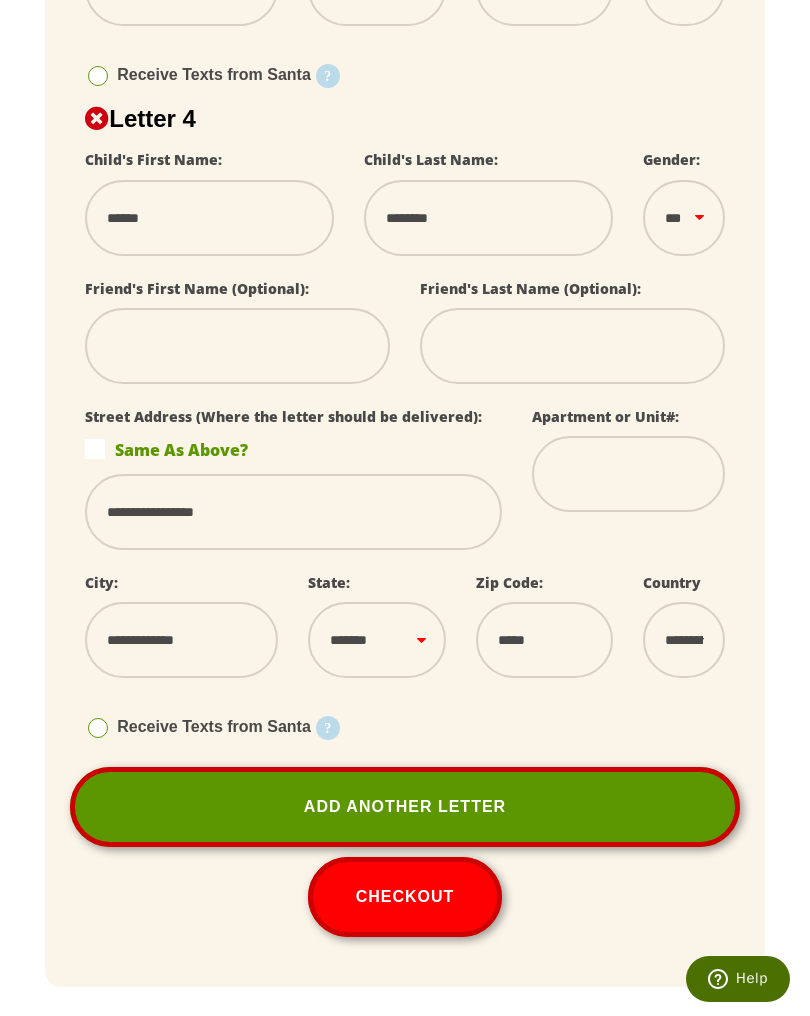 click on "**********" at bounding box center [684, 640] 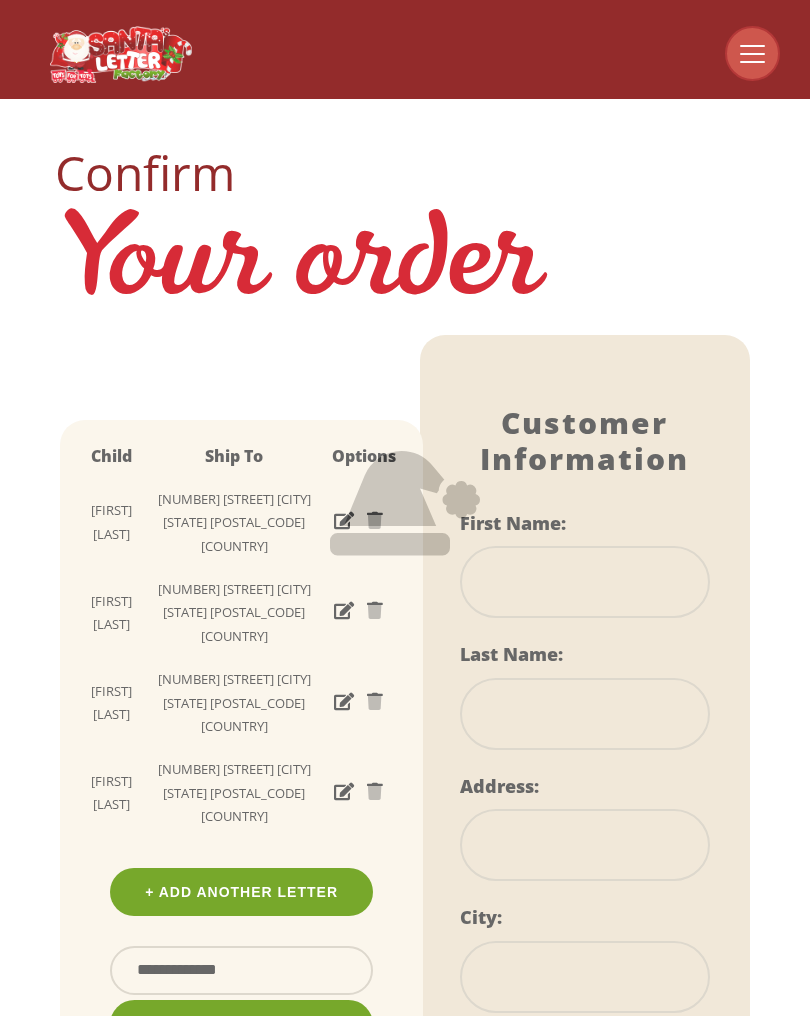 scroll, scrollTop: 0, scrollLeft: 0, axis: both 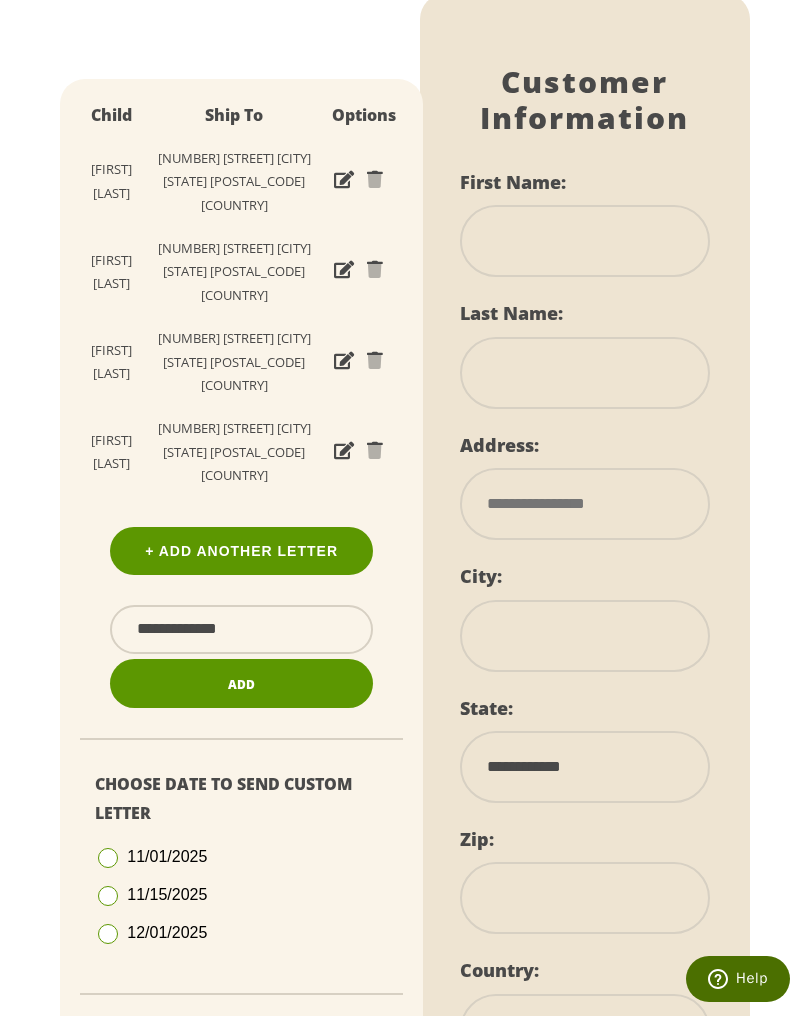 click at bounding box center (108, 934) 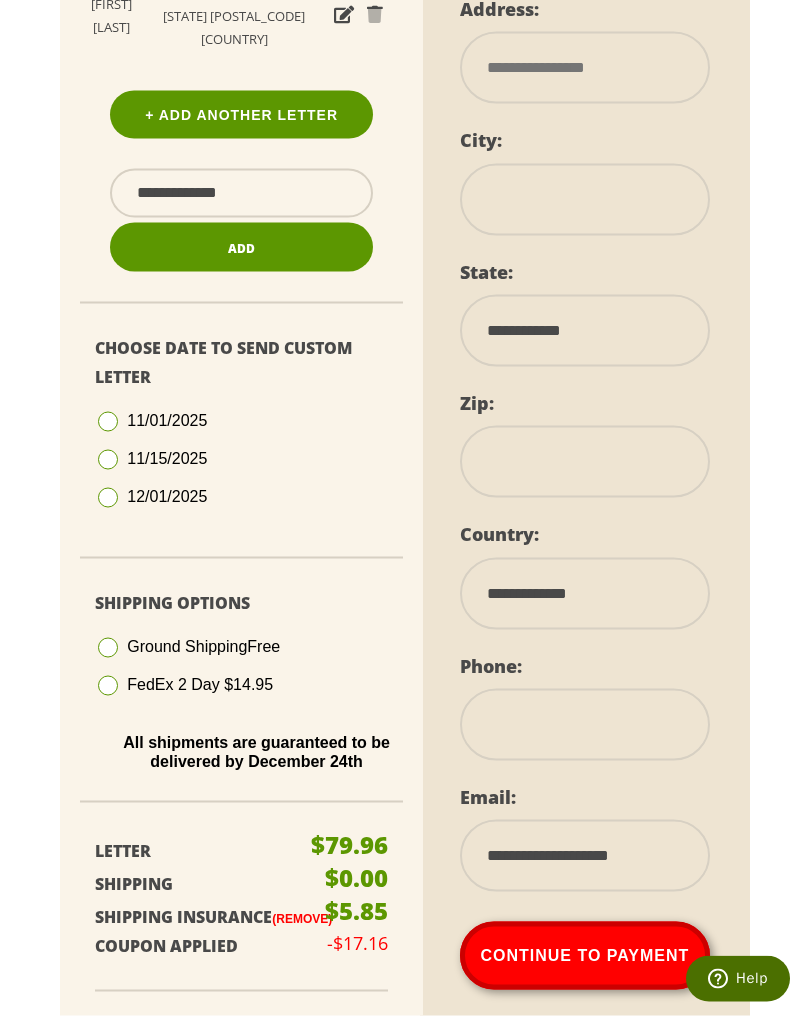 scroll, scrollTop: 778, scrollLeft: 0, axis: vertical 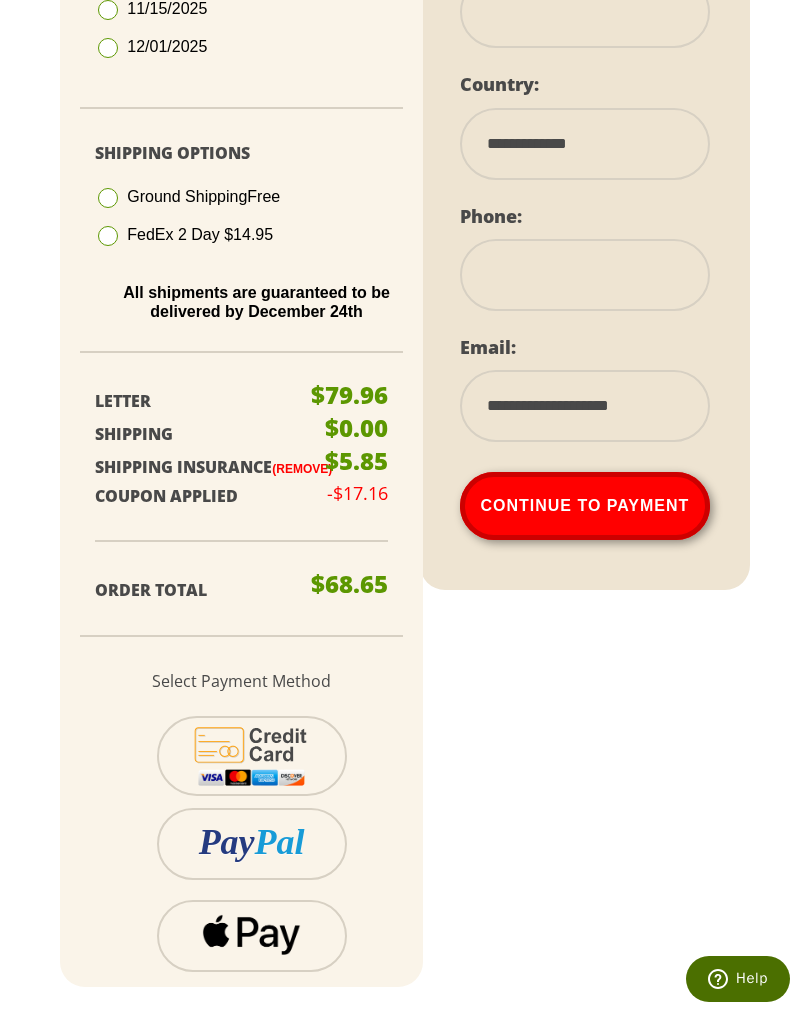 click at bounding box center [251, 756] 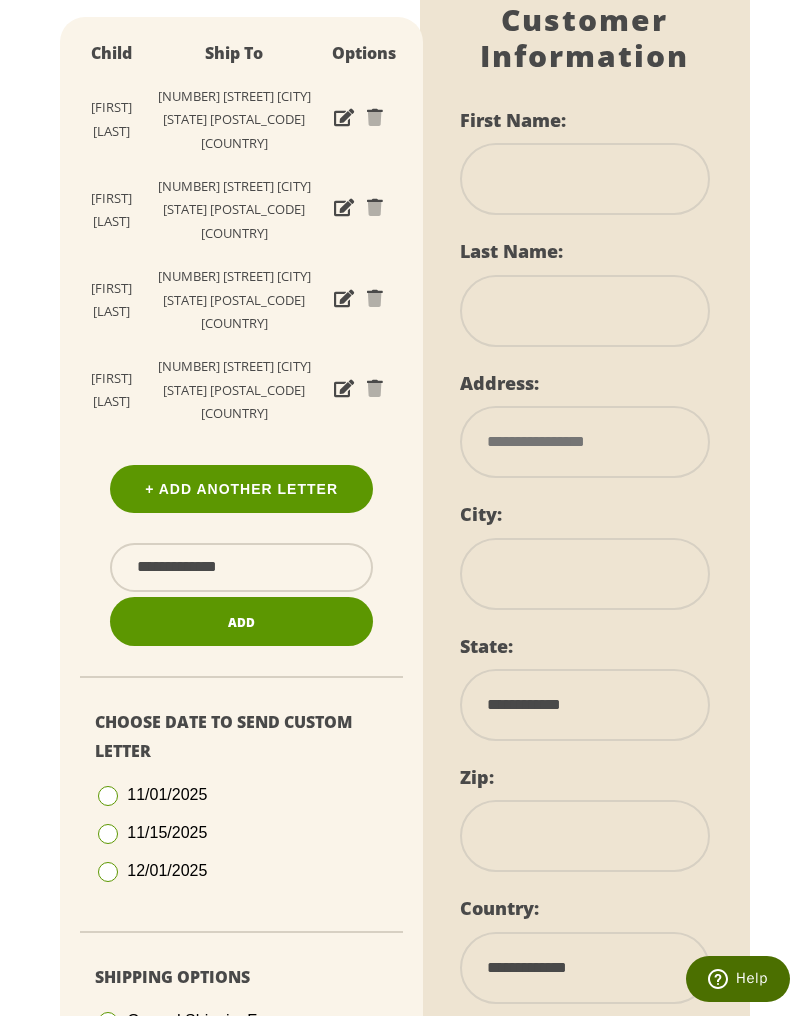 scroll, scrollTop: 335, scrollLeft: 0, axis: vertical 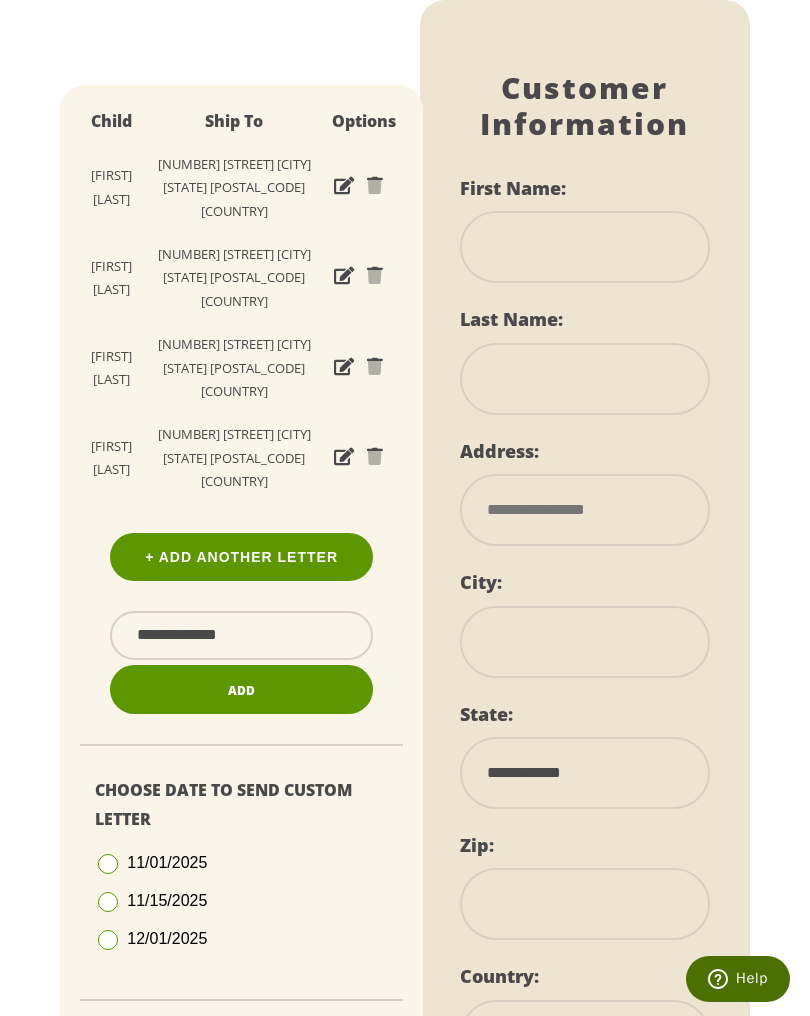 click at bounding box center [585, 247] 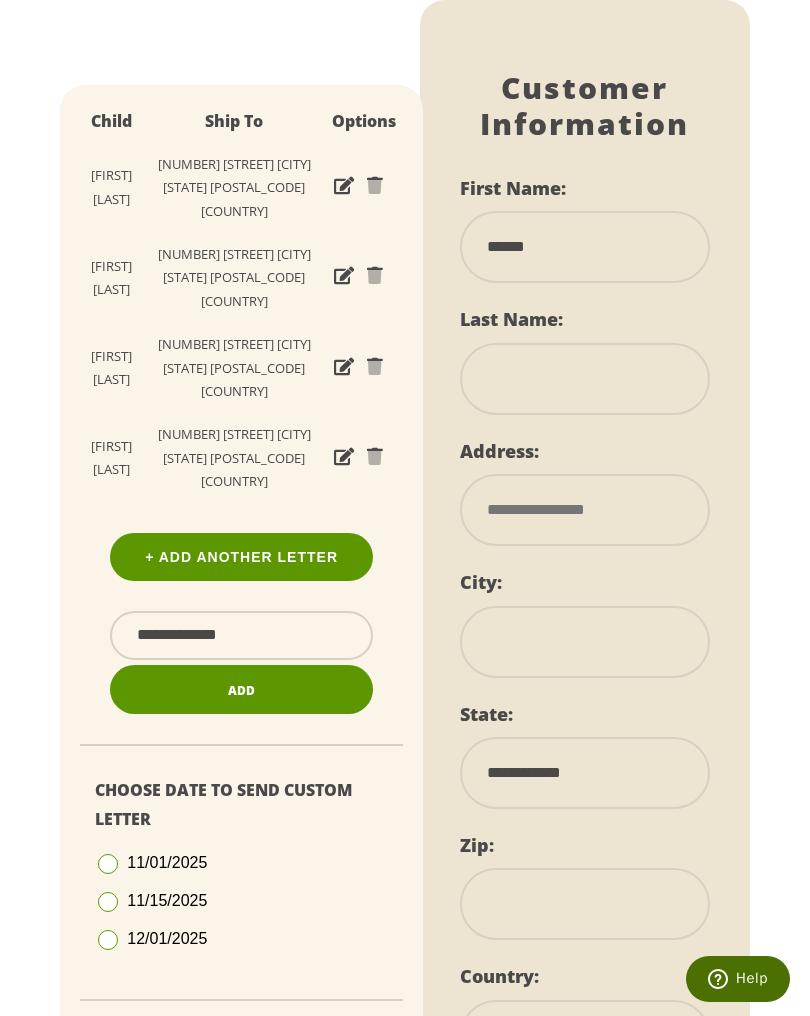 type on "******" 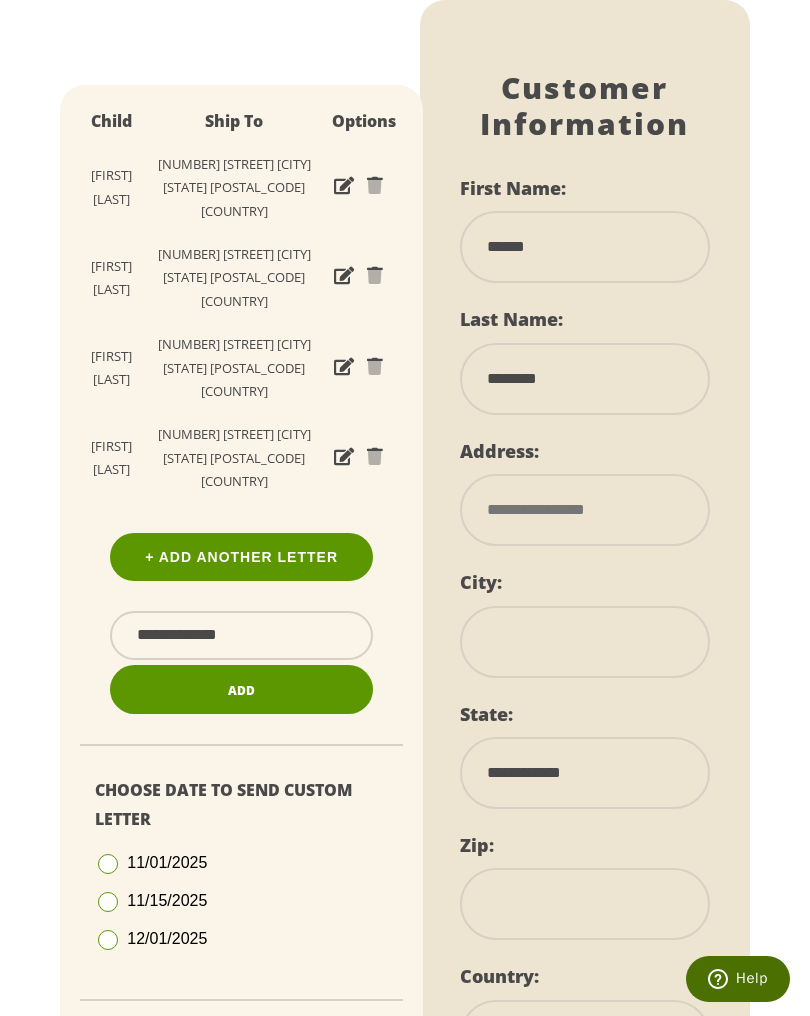 type on "********" 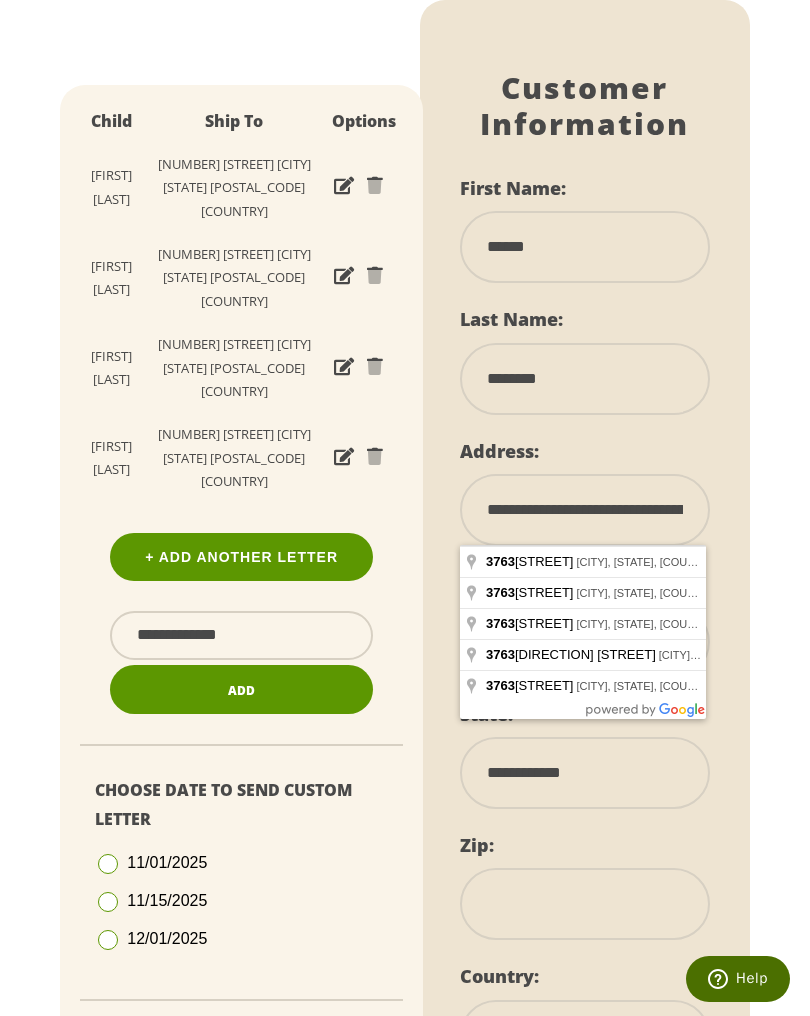 type on "**********" 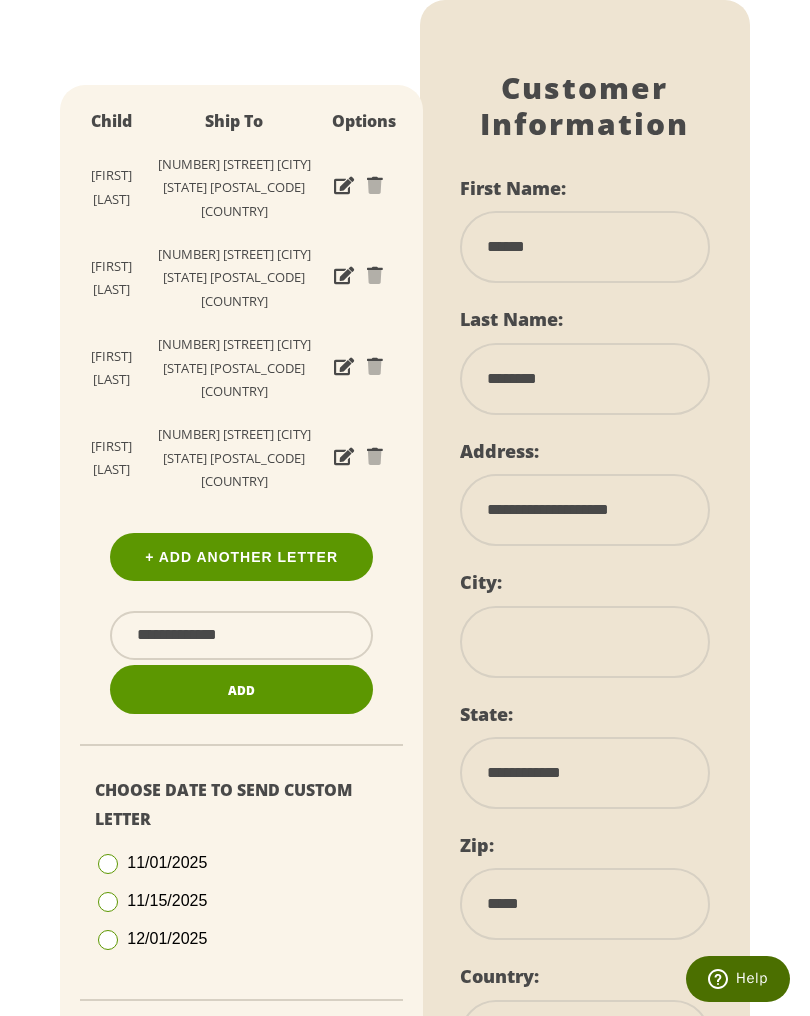 click on "**********" at bounding box center [585, 773] 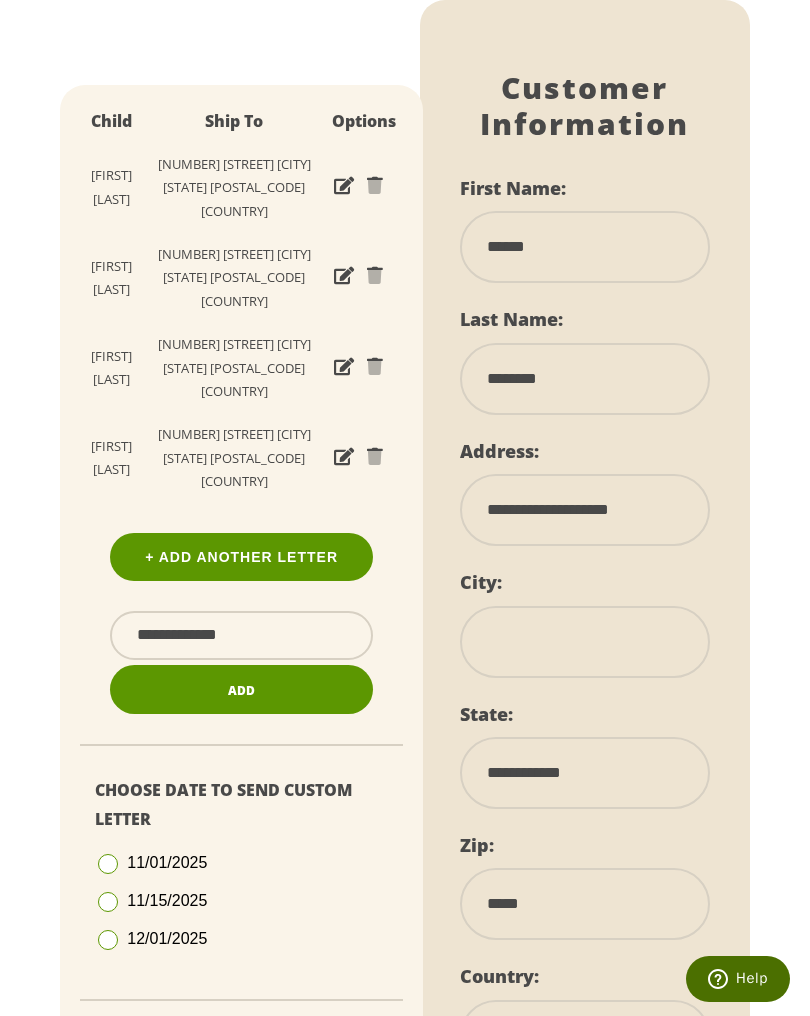 select on "**" 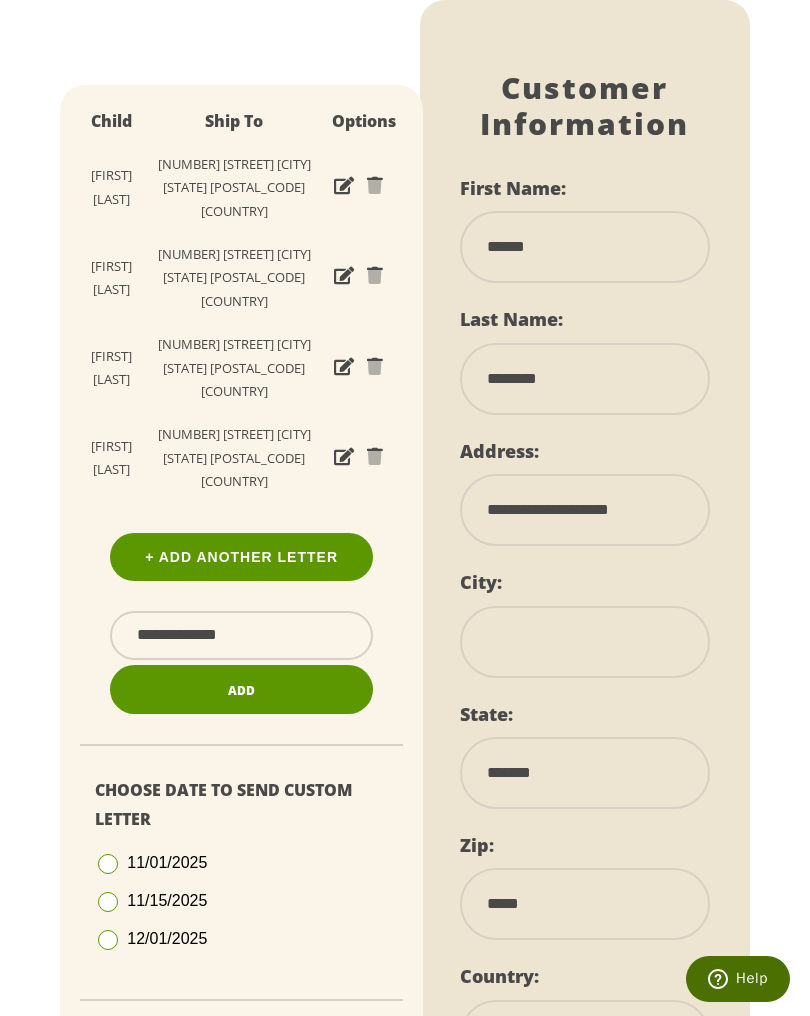 select 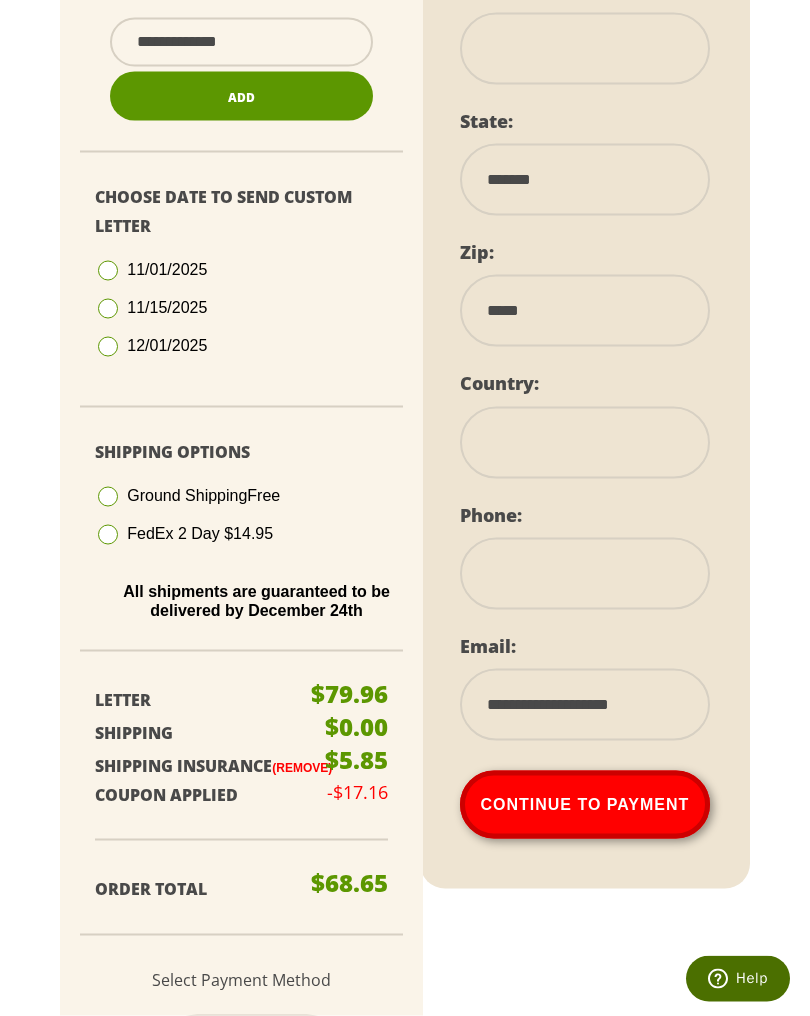 click at bounding box center (585, 574) 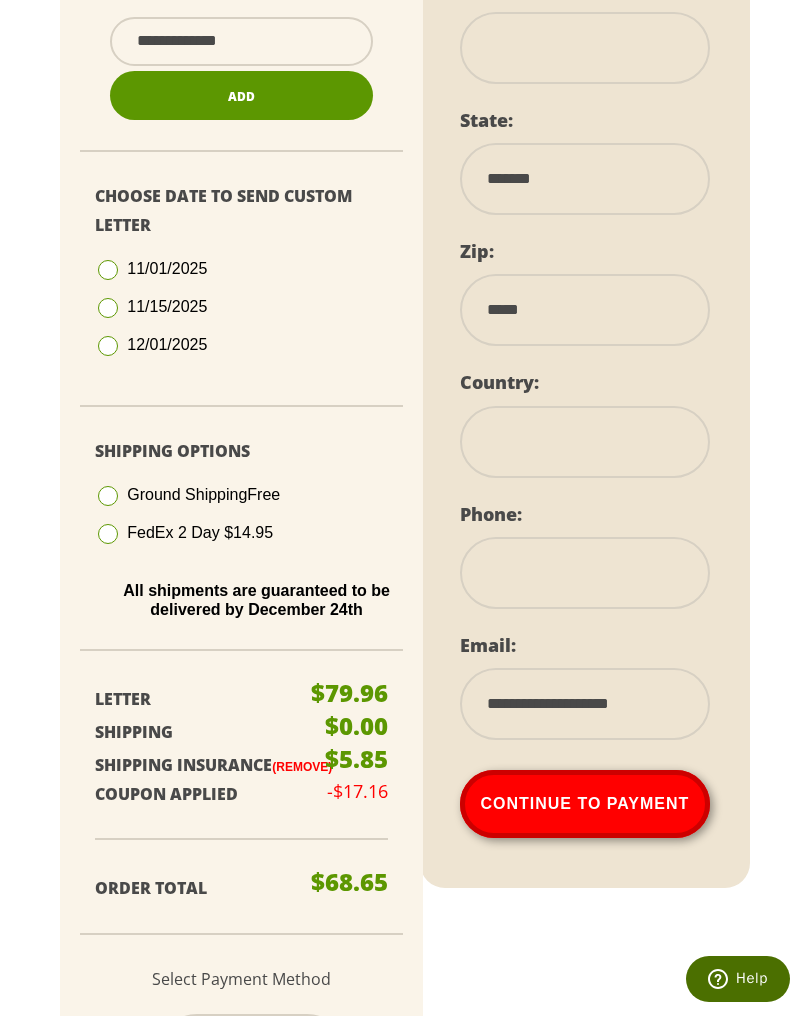 scroll, scrollTop: 928, scrollLeft: 0, axis: vertical 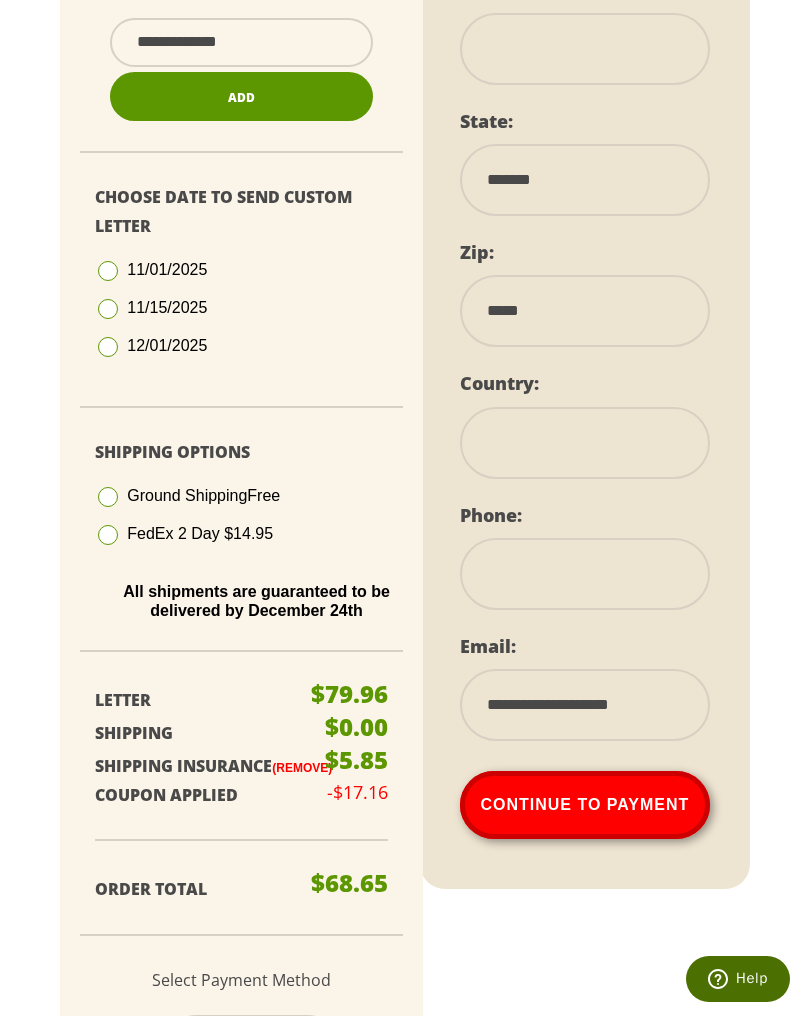 type on "**" 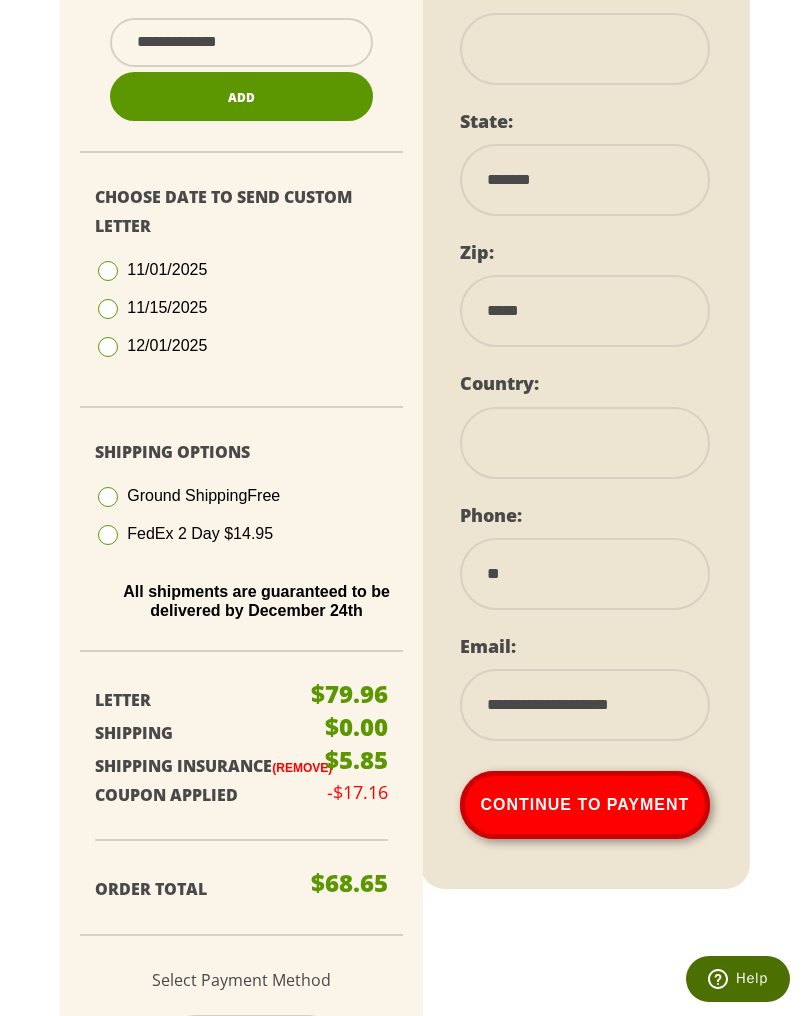 select 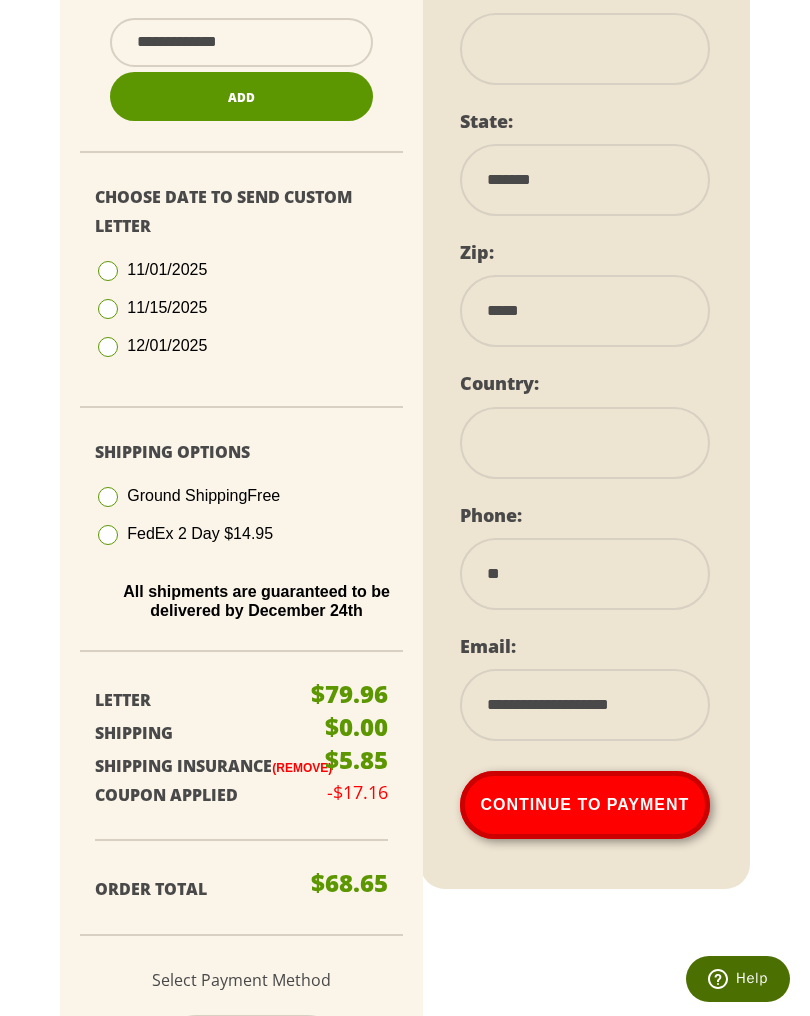 type on "***" 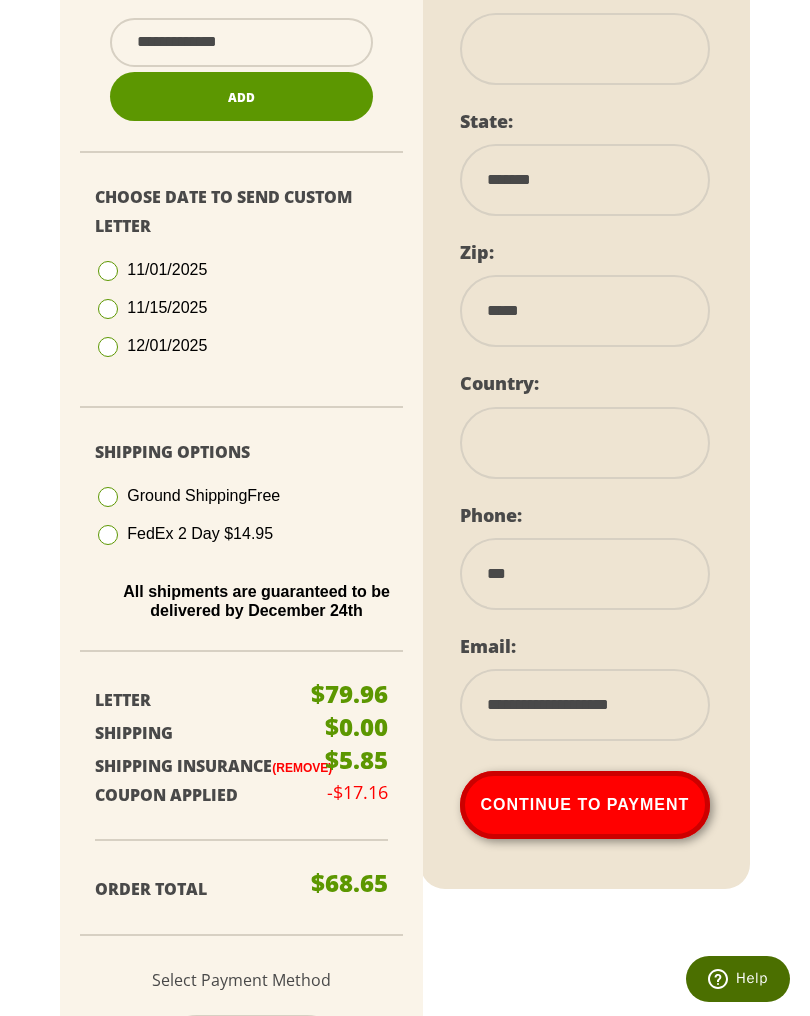 type on "****" 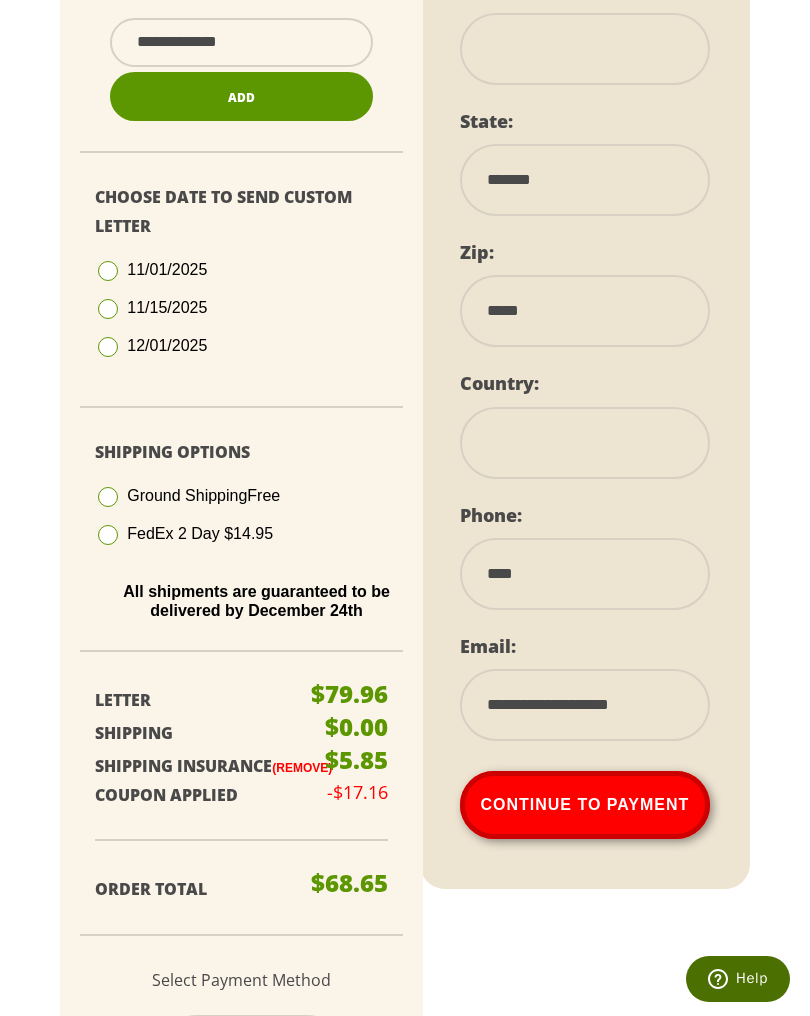 select 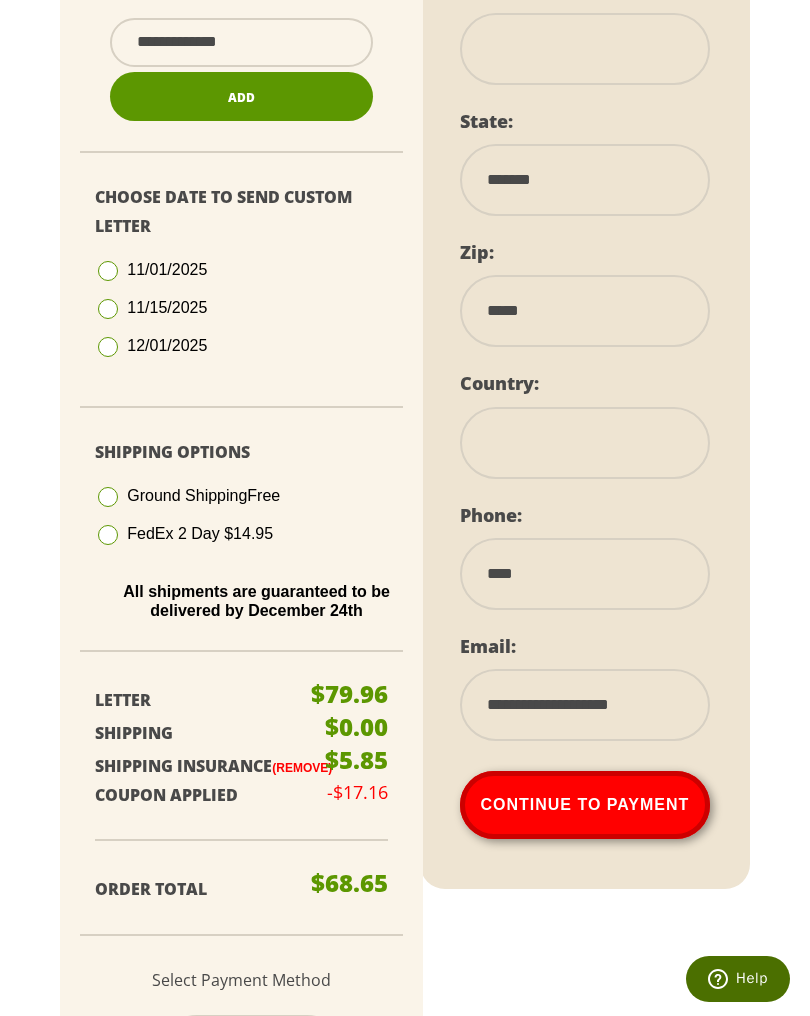 type on "*******" 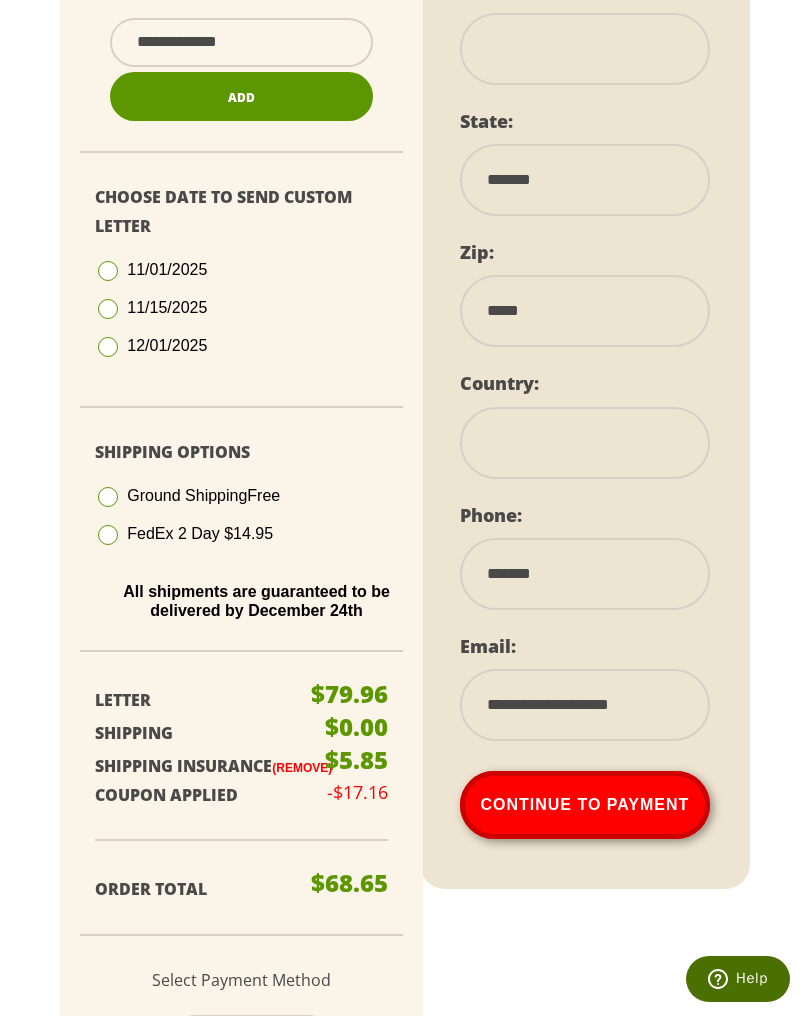 select 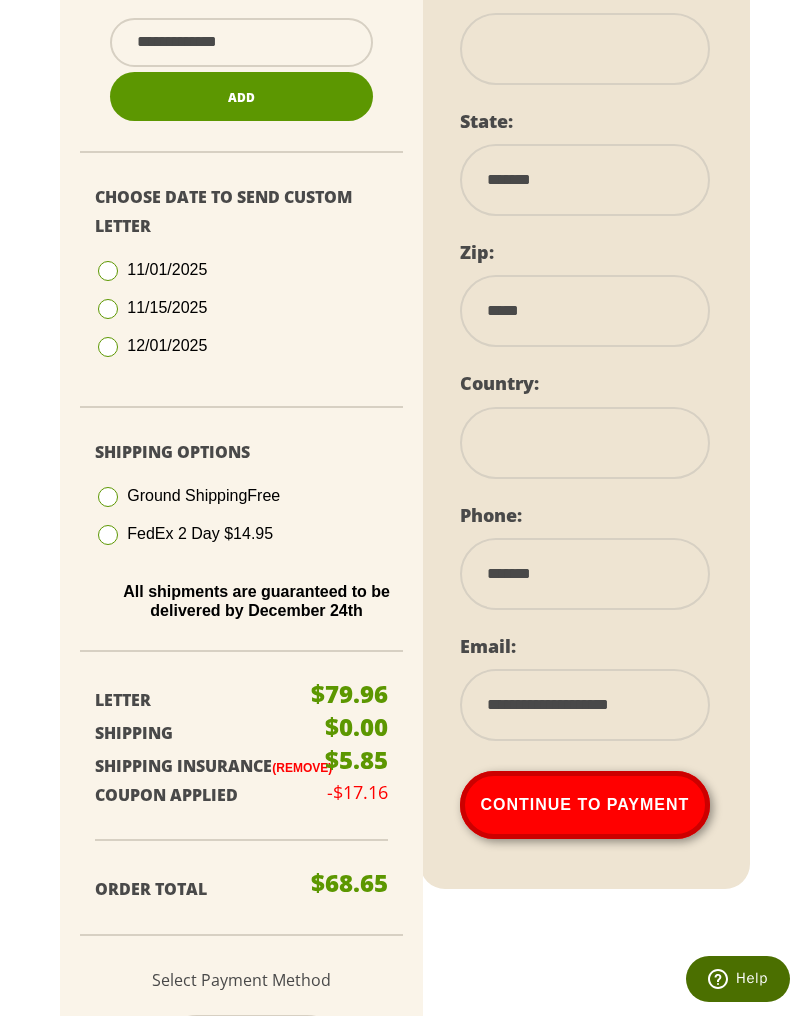 type on "********" 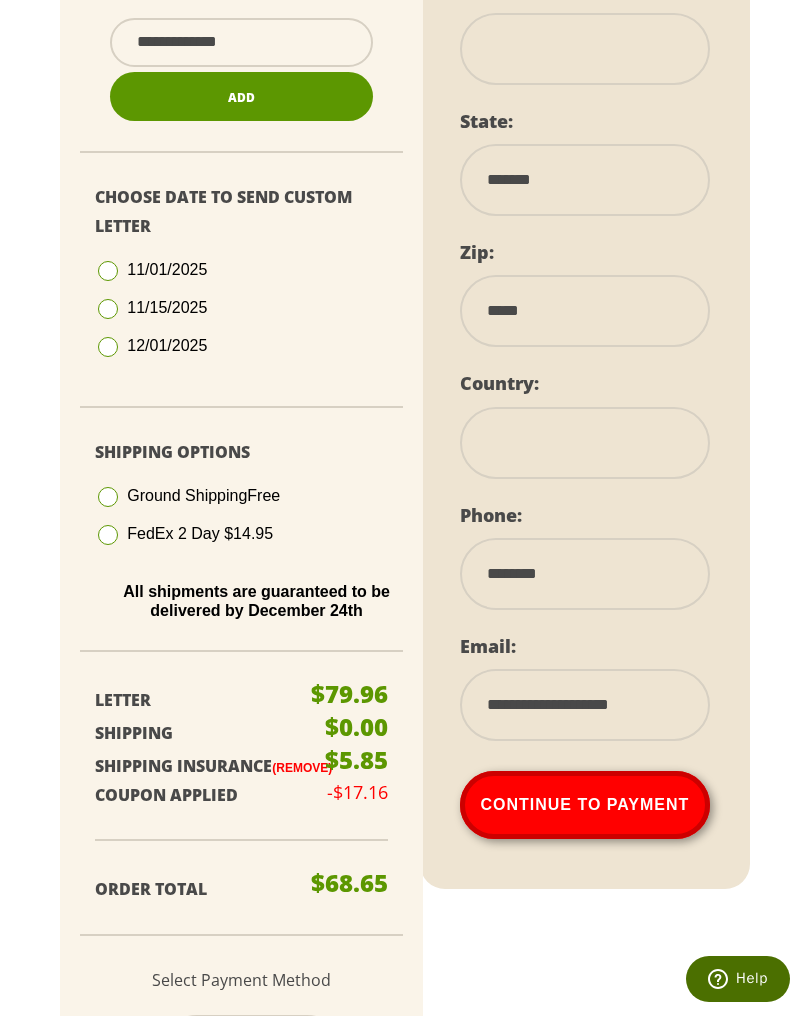 select 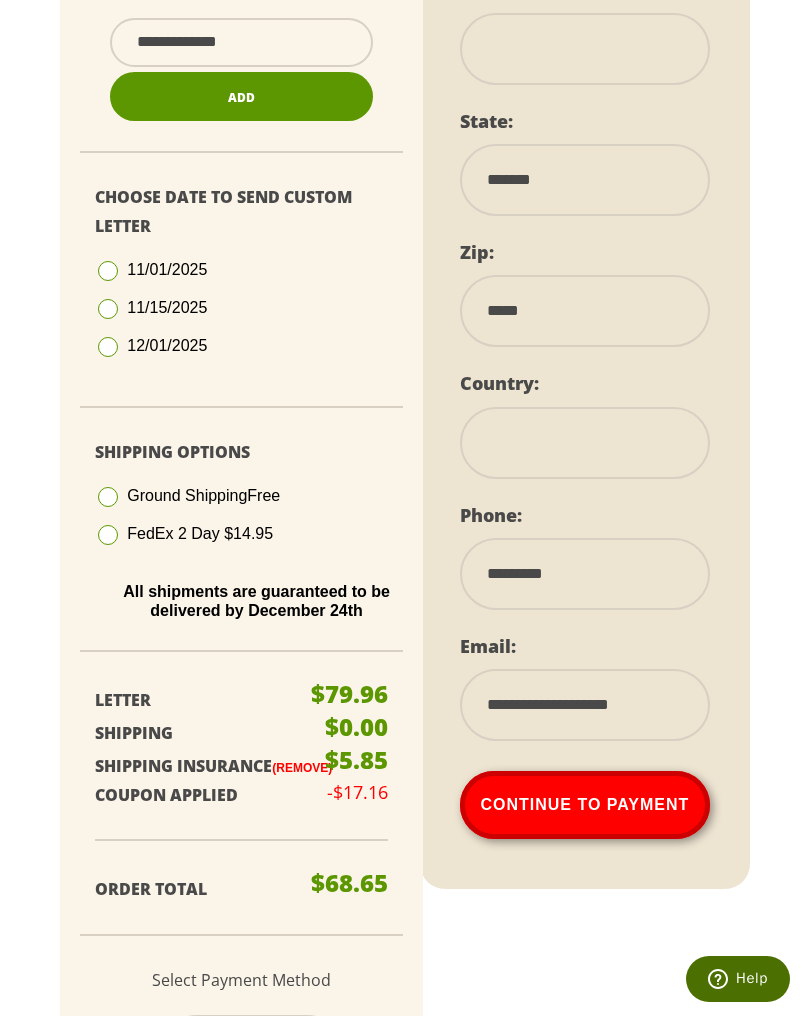 select 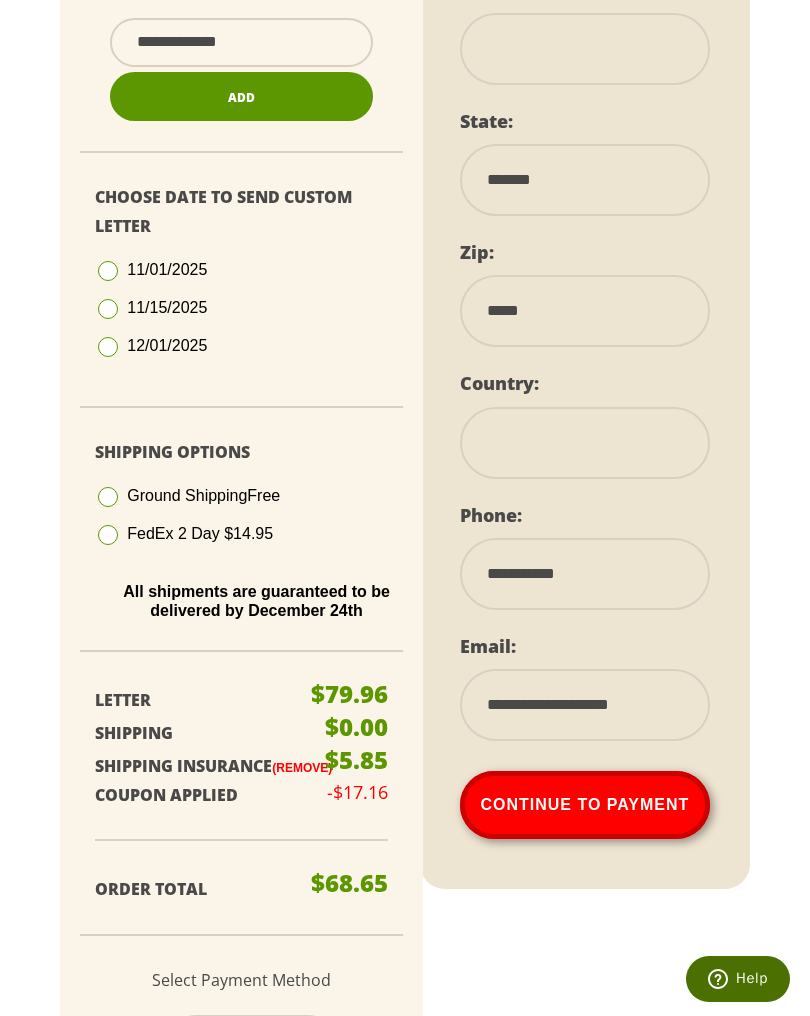 select 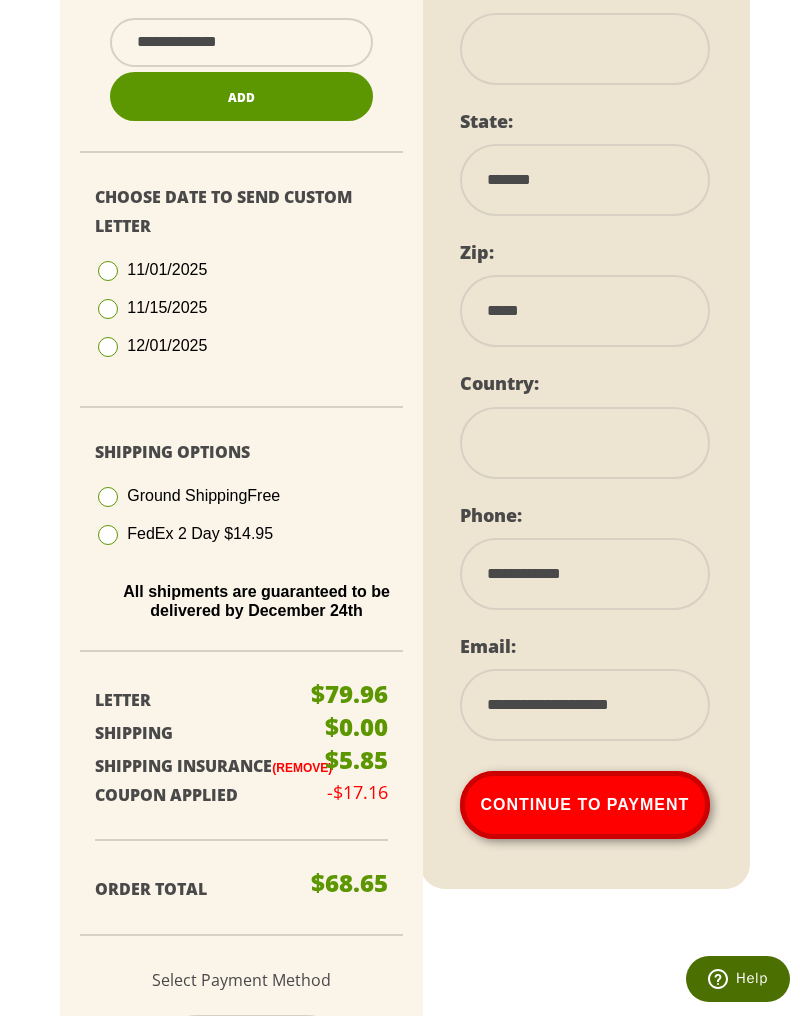 select 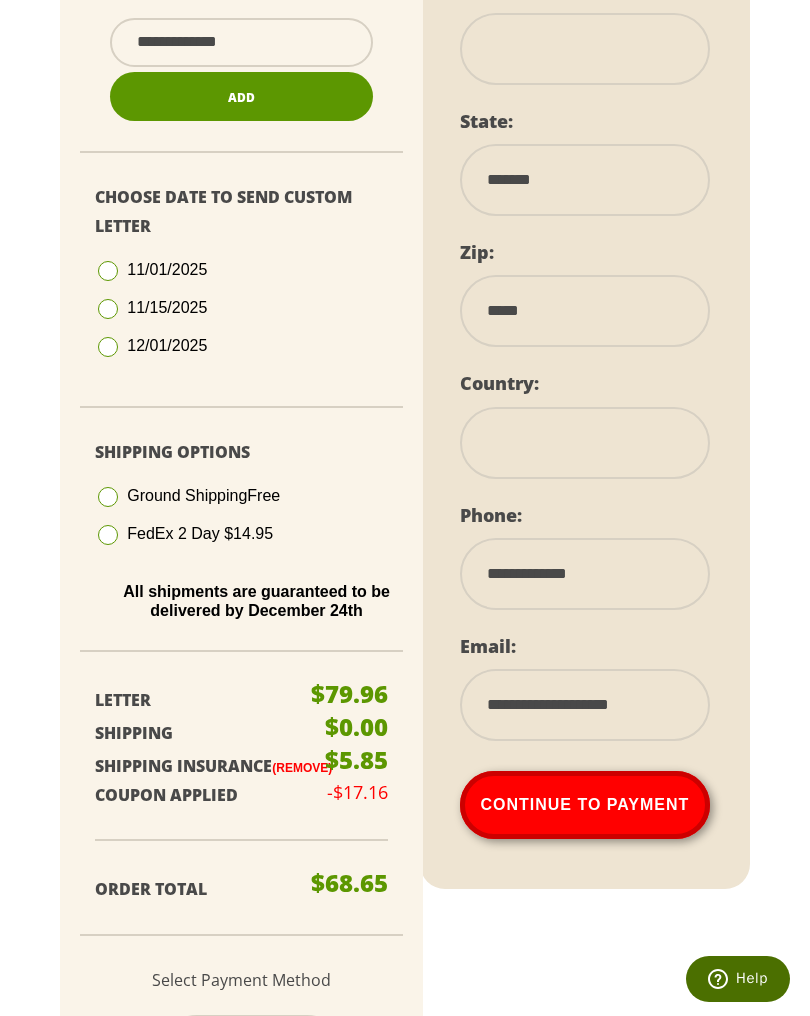 select 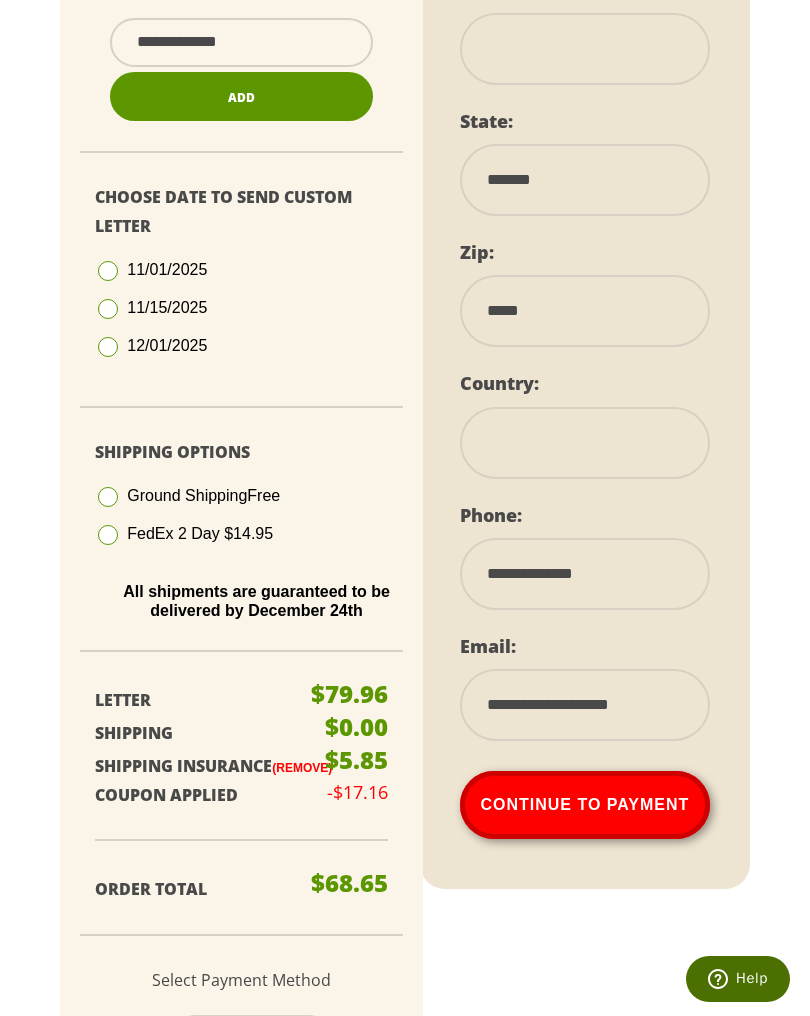 type on "**********" 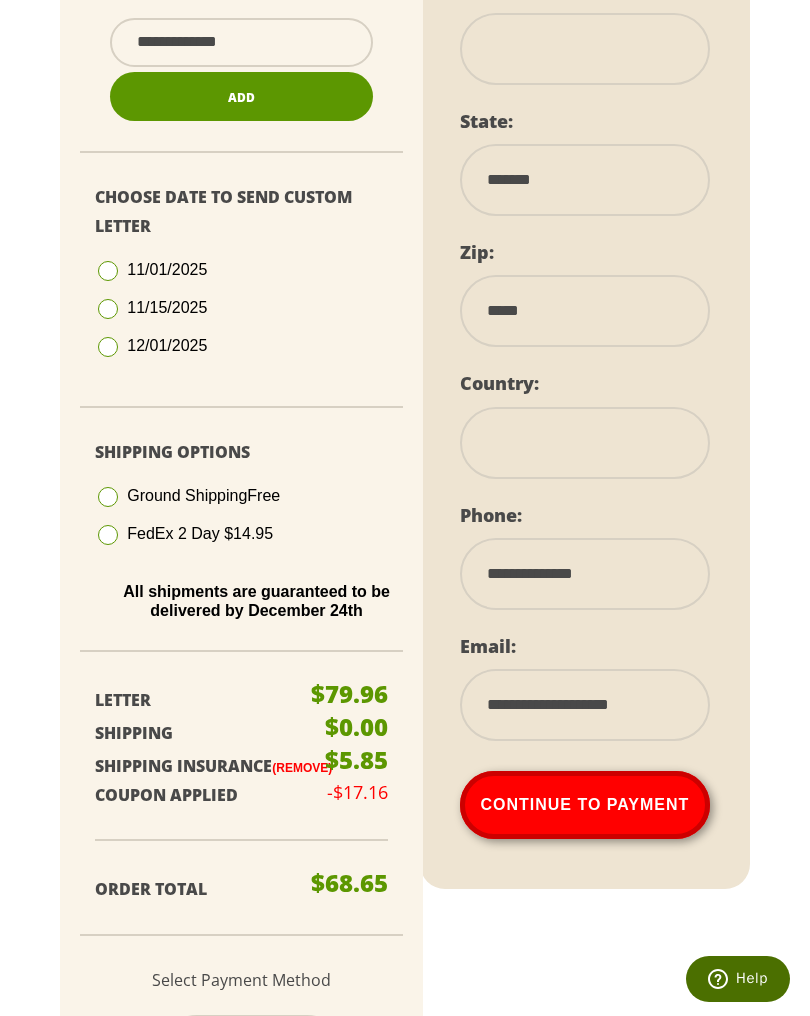 click on "**********" at bounding box center [585, 443] 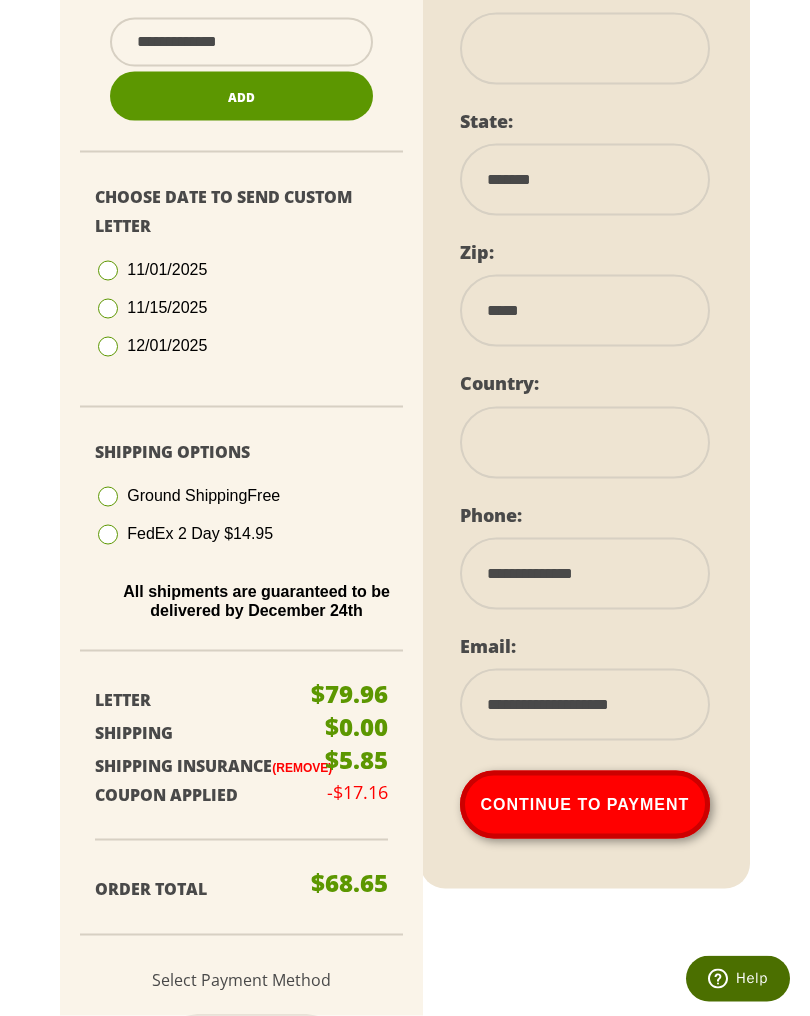 select on "**" 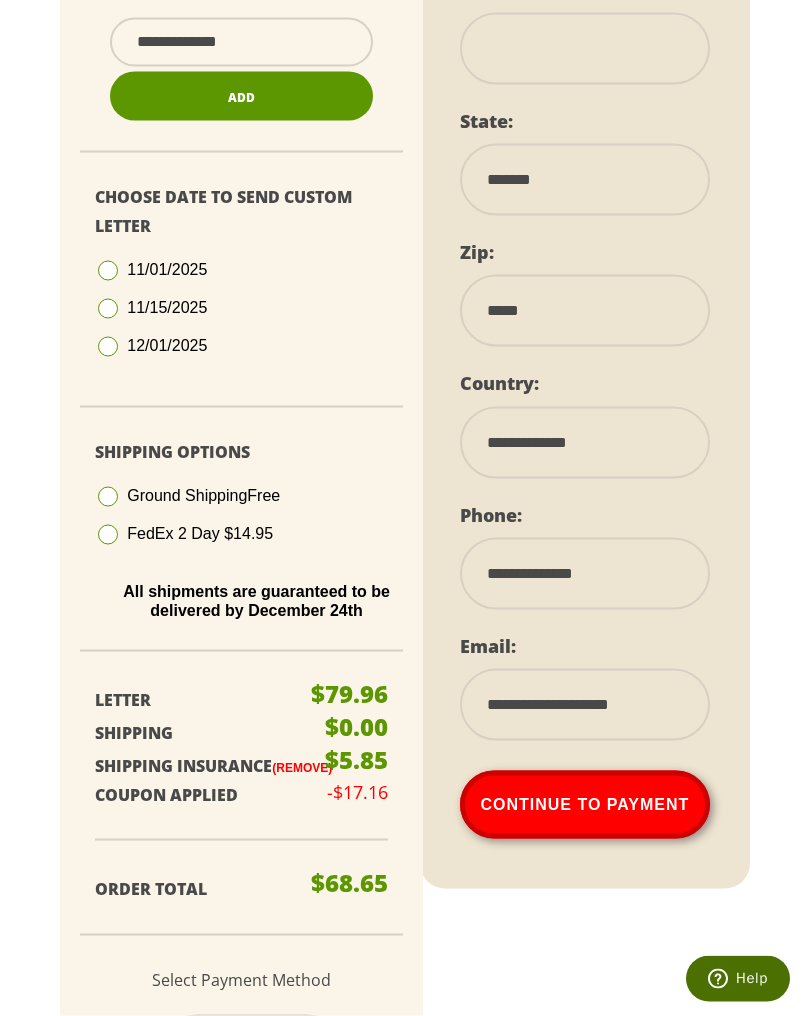 scroll, scrollTop: 929, scrollLeft: 0, axis: vertical 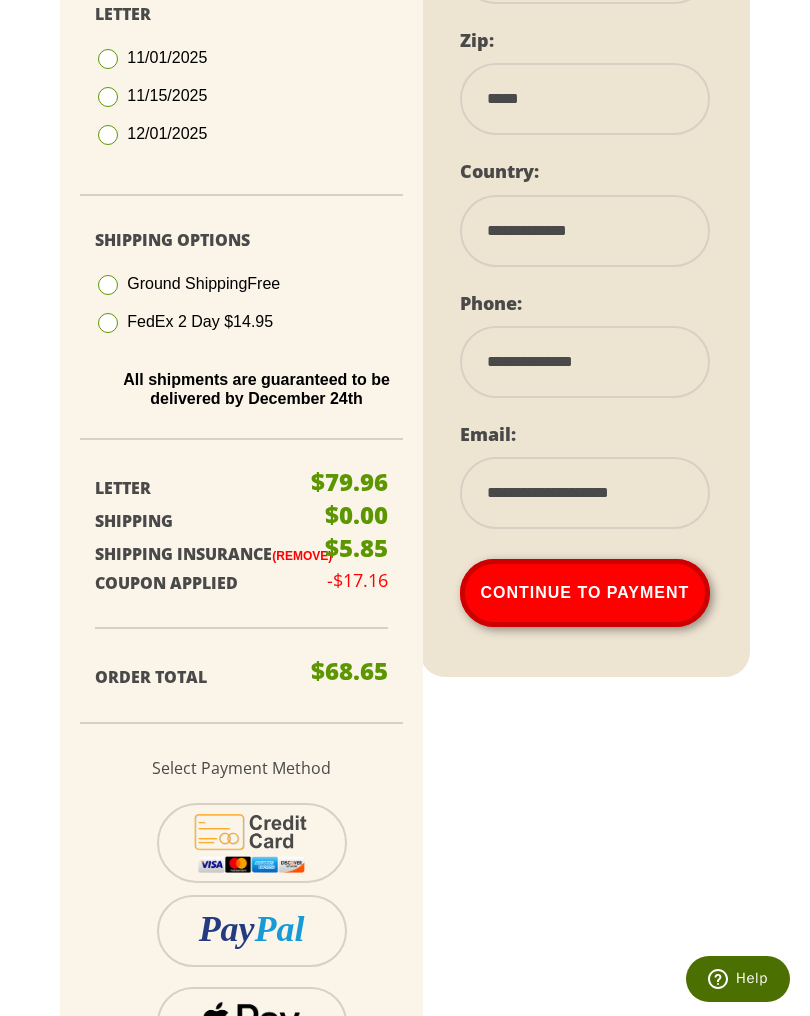 click on "Continue To Payment" at bounding box center [585, 593] 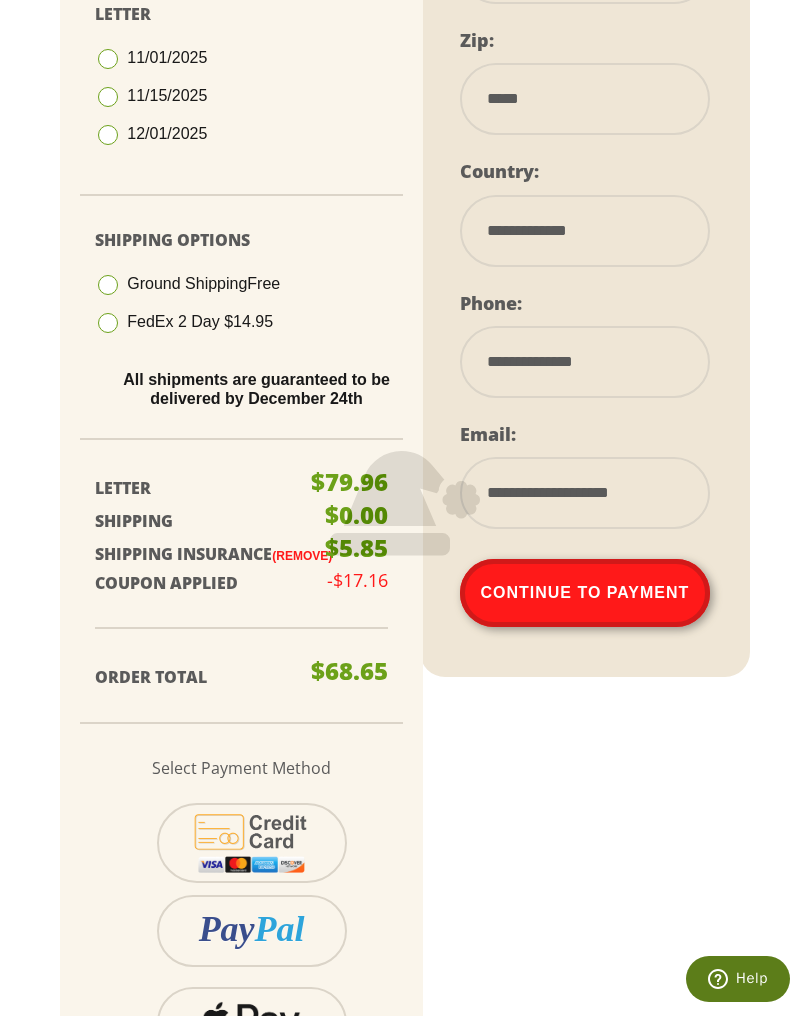 scroll, scrollTop: 507, scrollLeft: 0, axis: vertical 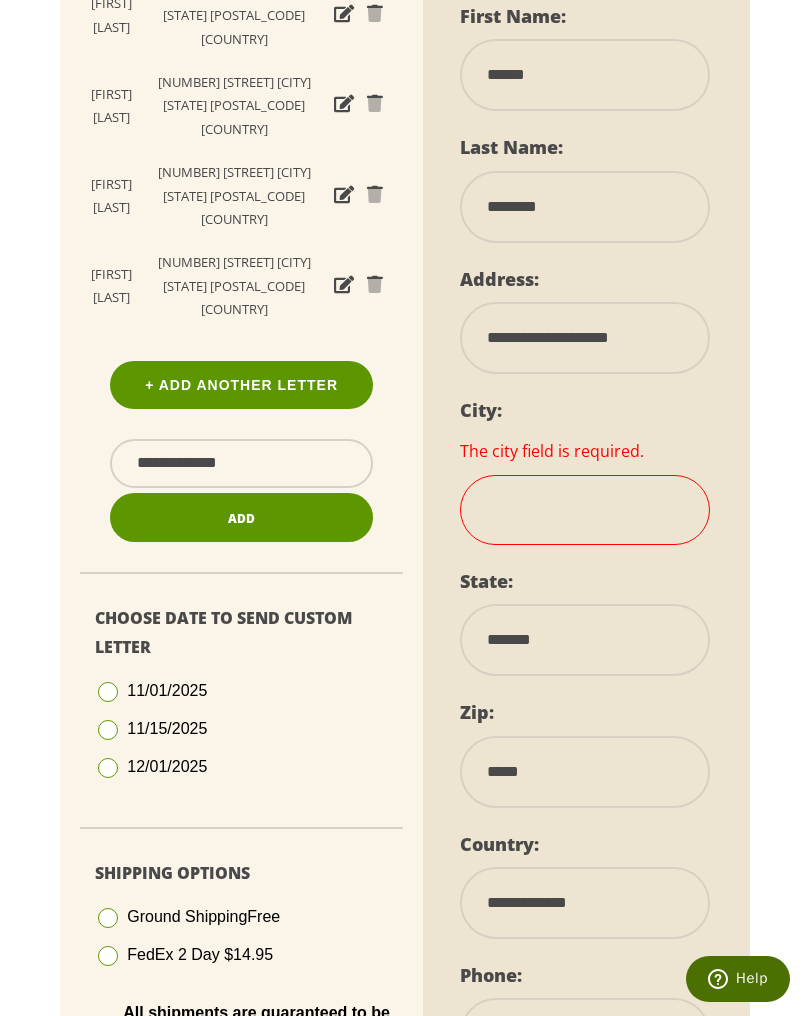click at bounding box center [585, 510] 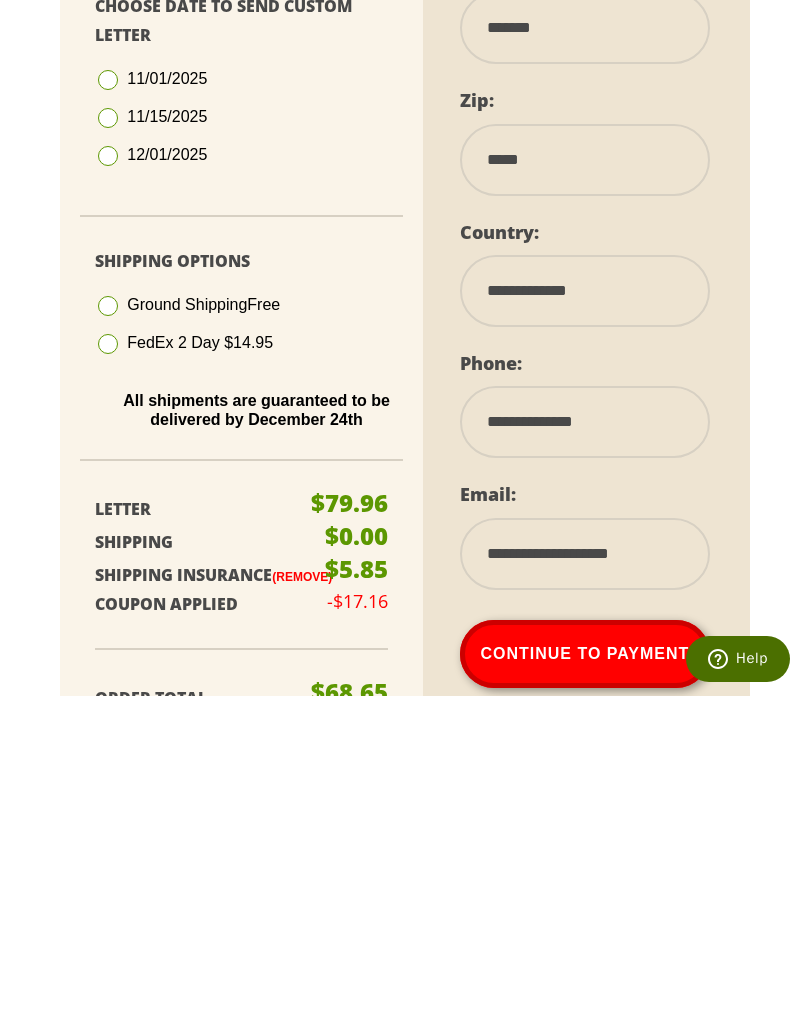 scroll, scrollTop: 801, scrollLeft: 0, axis: vertical 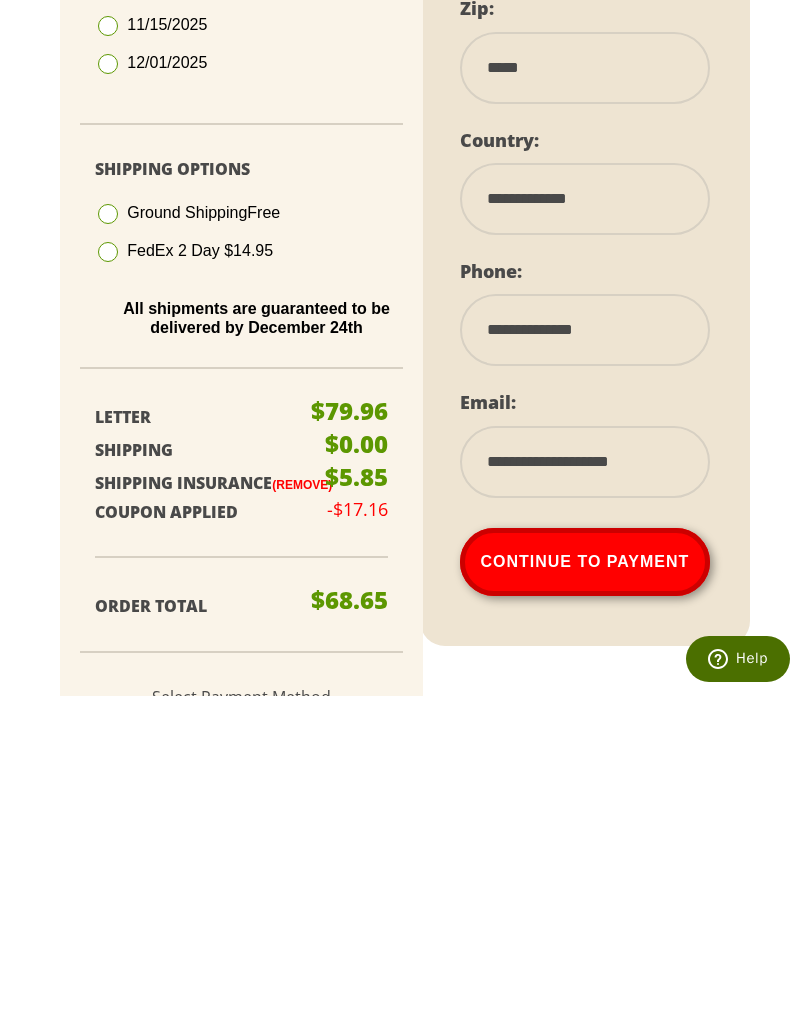 type on "**********" 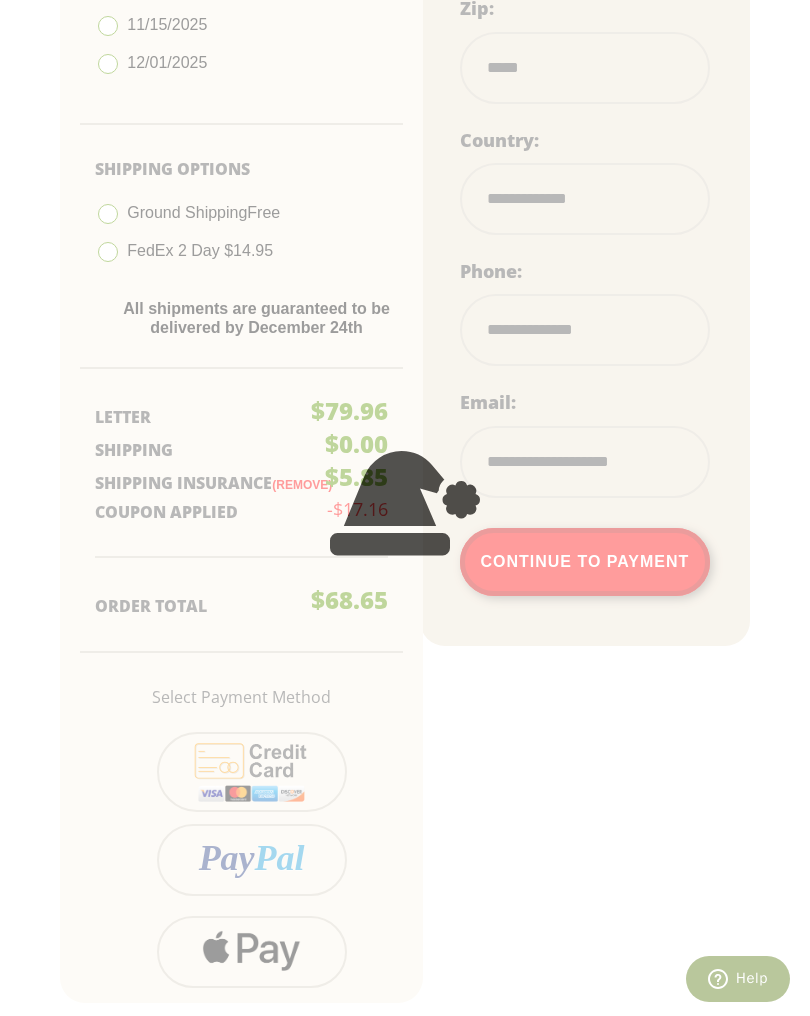 scroll, scrollTop: 507, scrollLeft: 0, axis: vertical 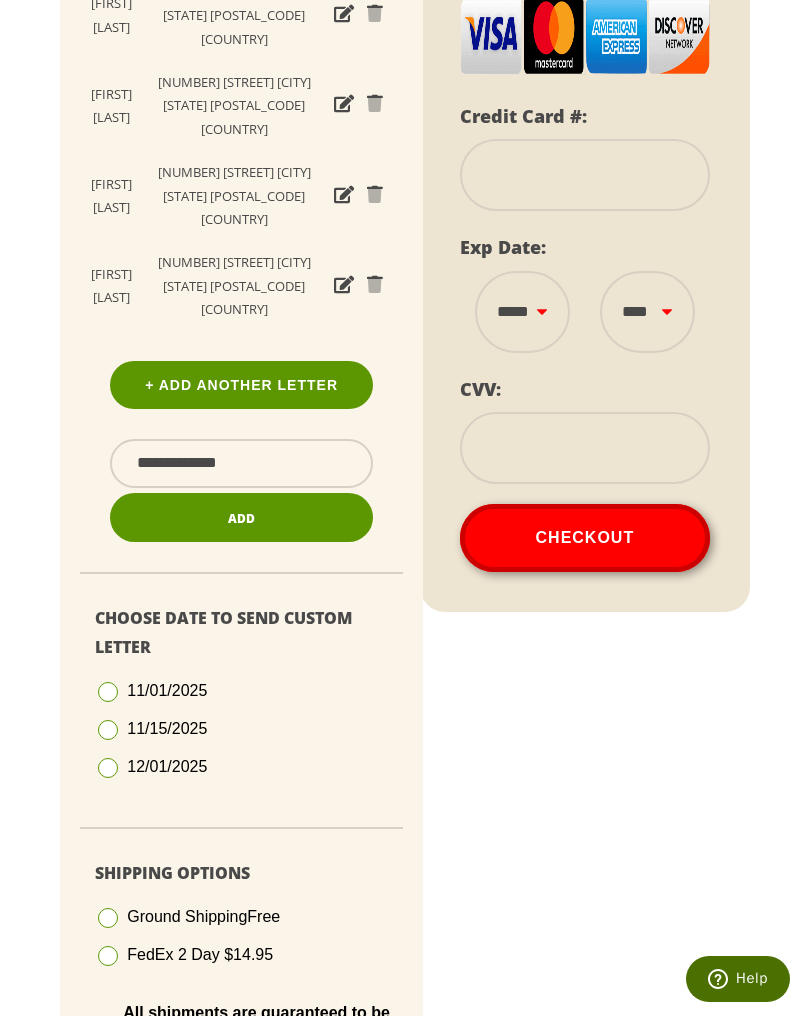 click at bounding box center (585, 175) 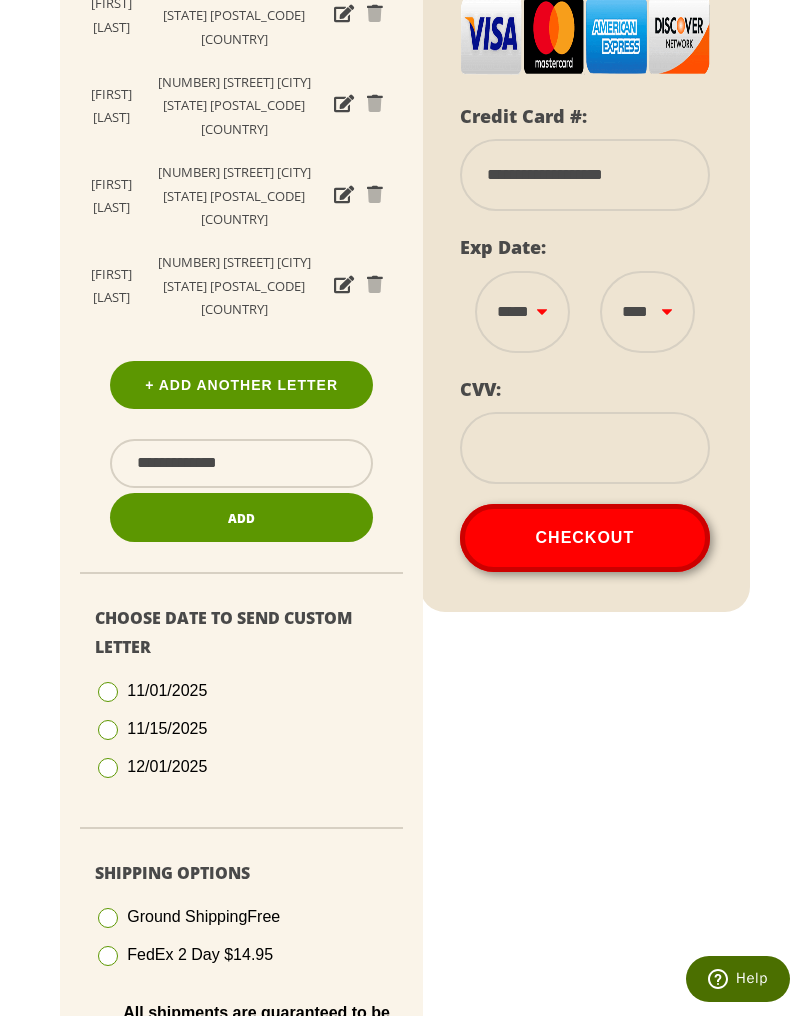 type on "**********" 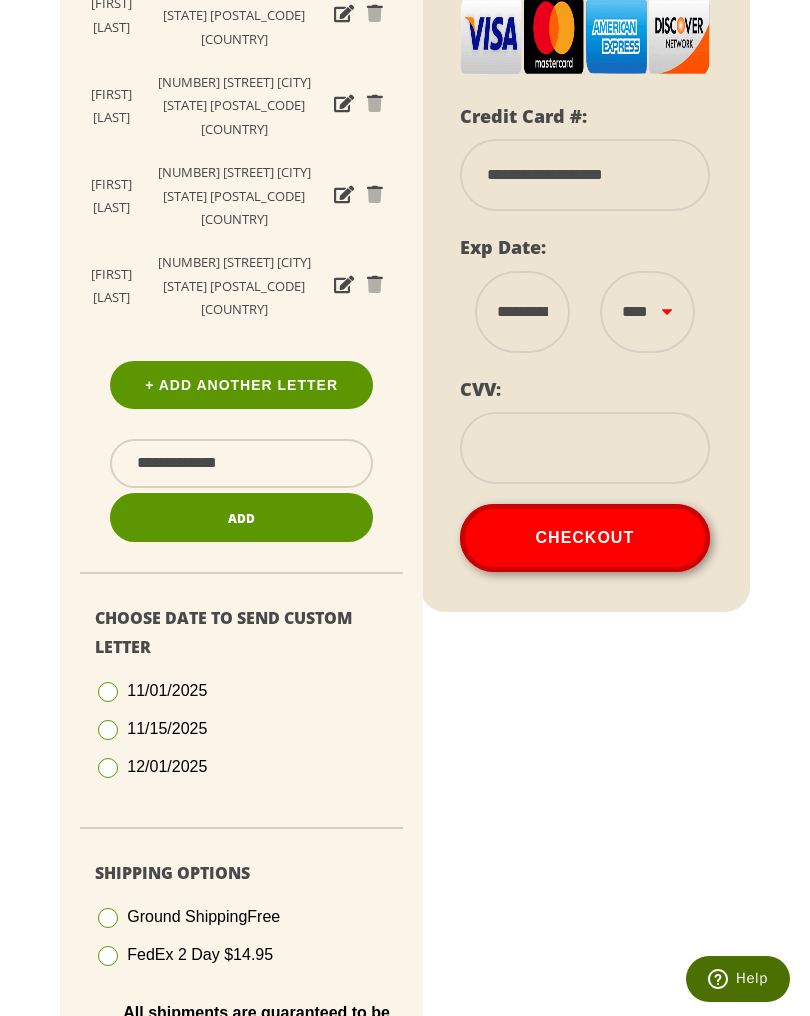 click on "****   ****   ****   ****   ****   ****   ****   ****   ****   ****   ****   ****   ****" at bounding box center [647, 312] 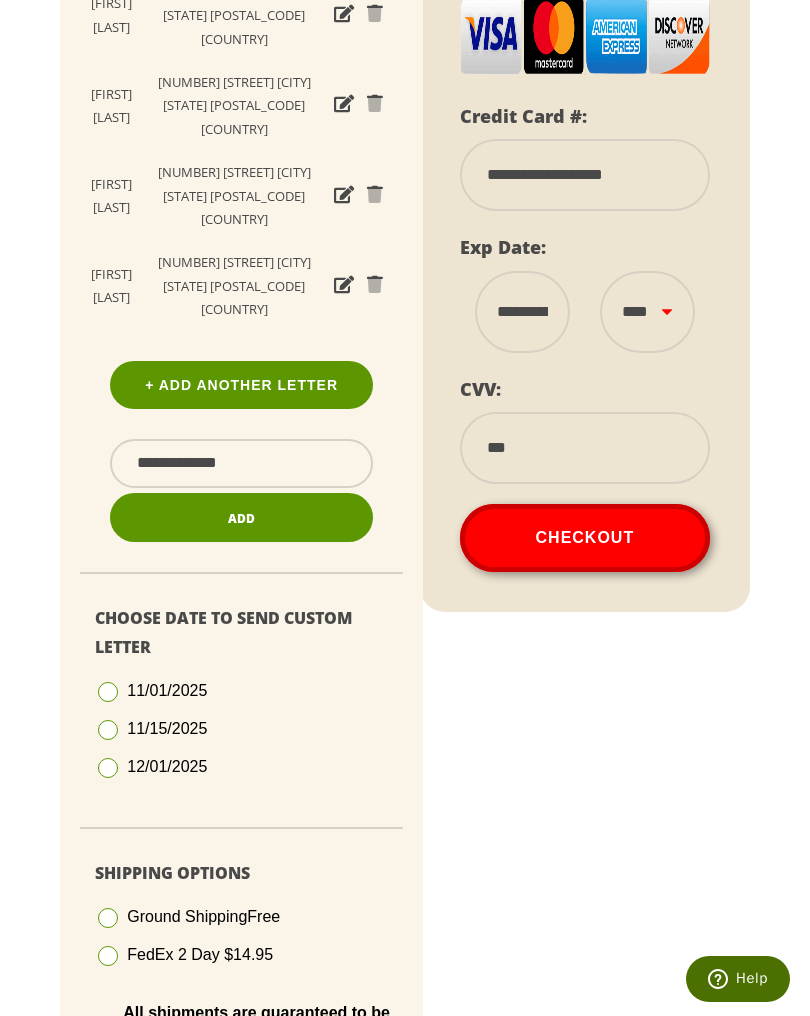 type on "***" 